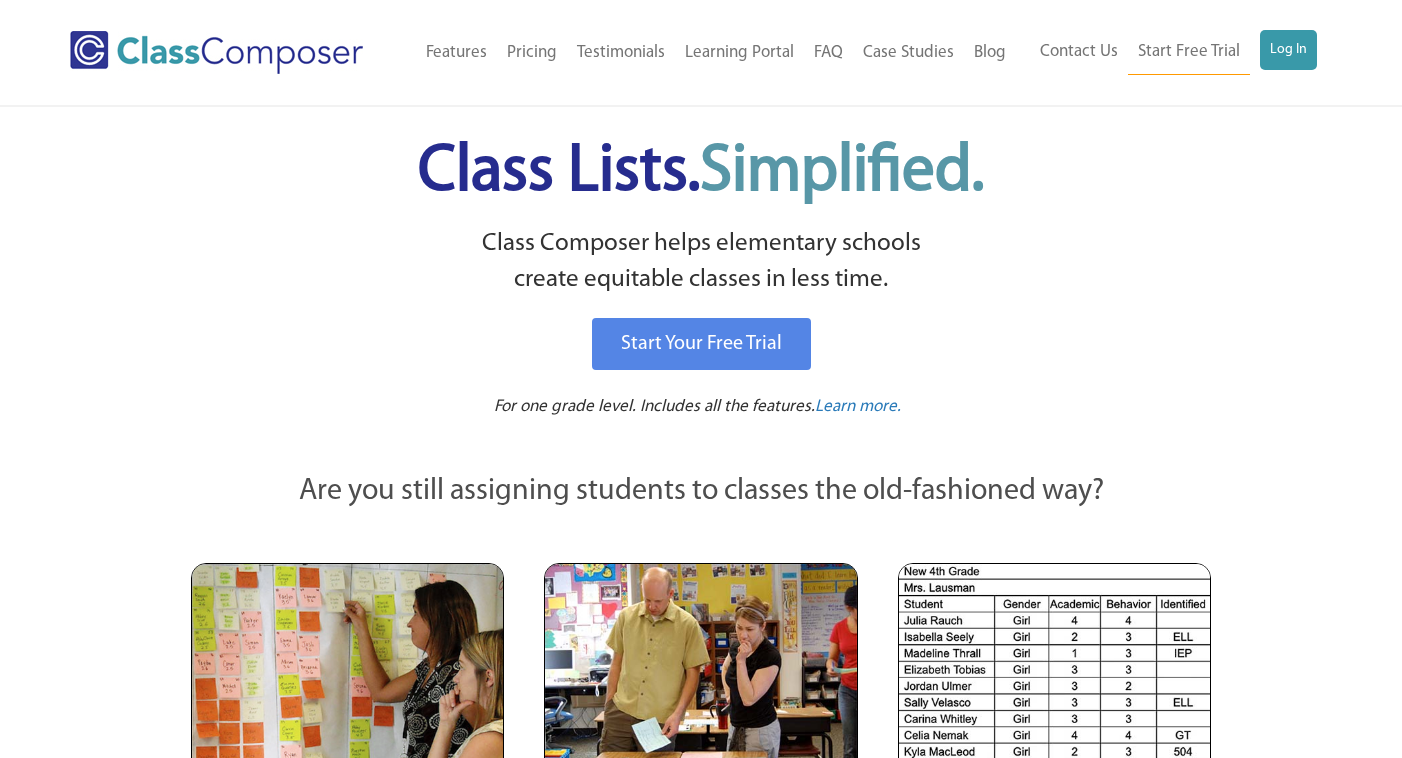 scroll, scrollTop: 0, scrollLeft: 0, axis: both 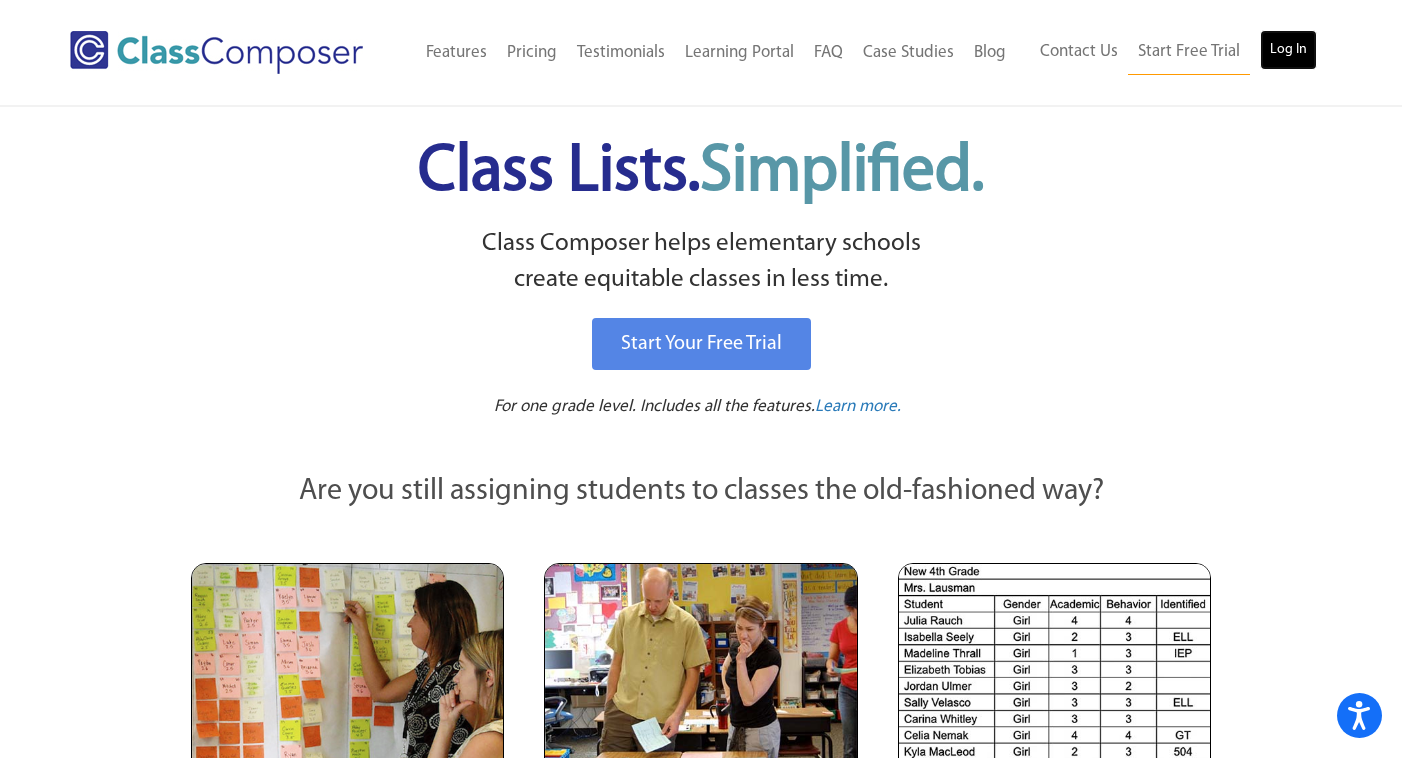 click on "Log In" at bounding box center (1288, 50) 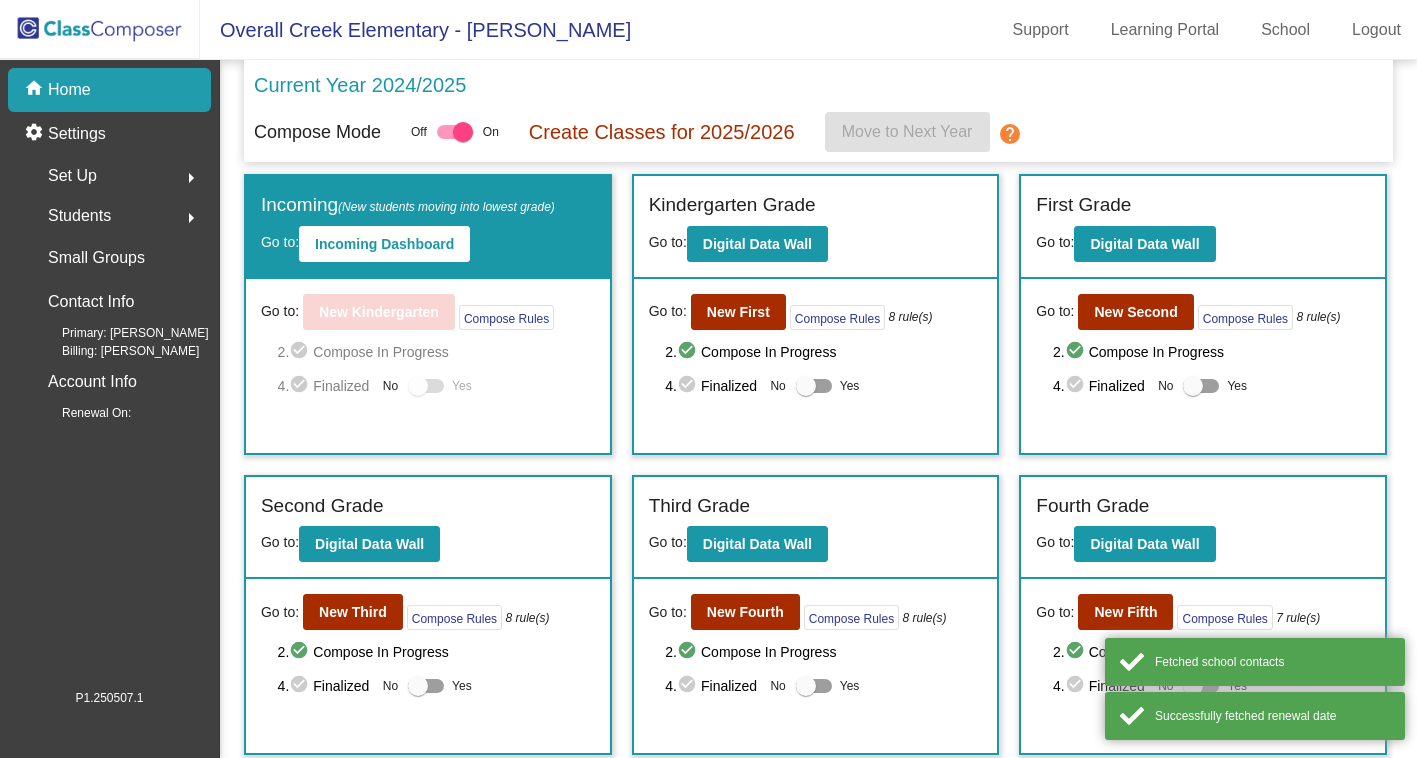 scroll, scrollTop: 0, scrollLeft: 0, axis: both 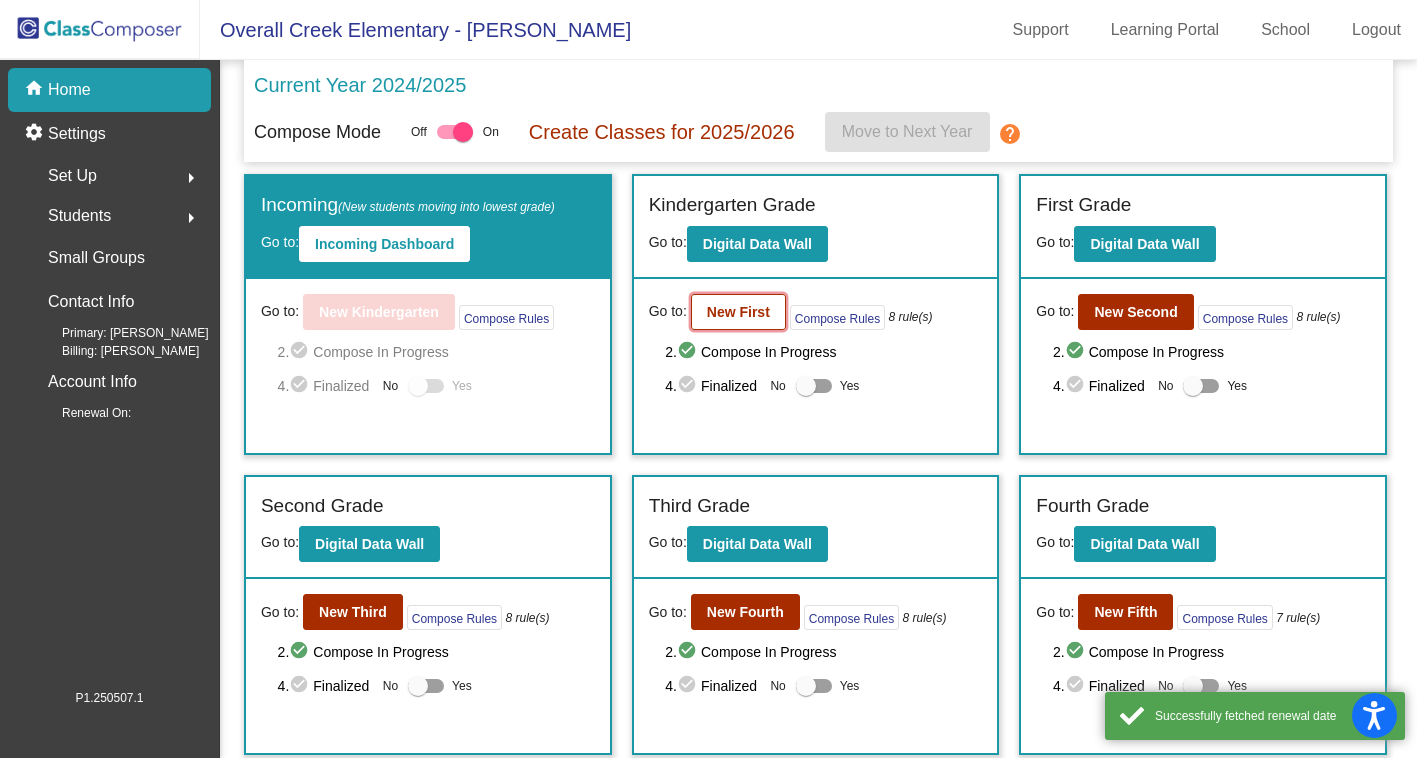 click on "New First" 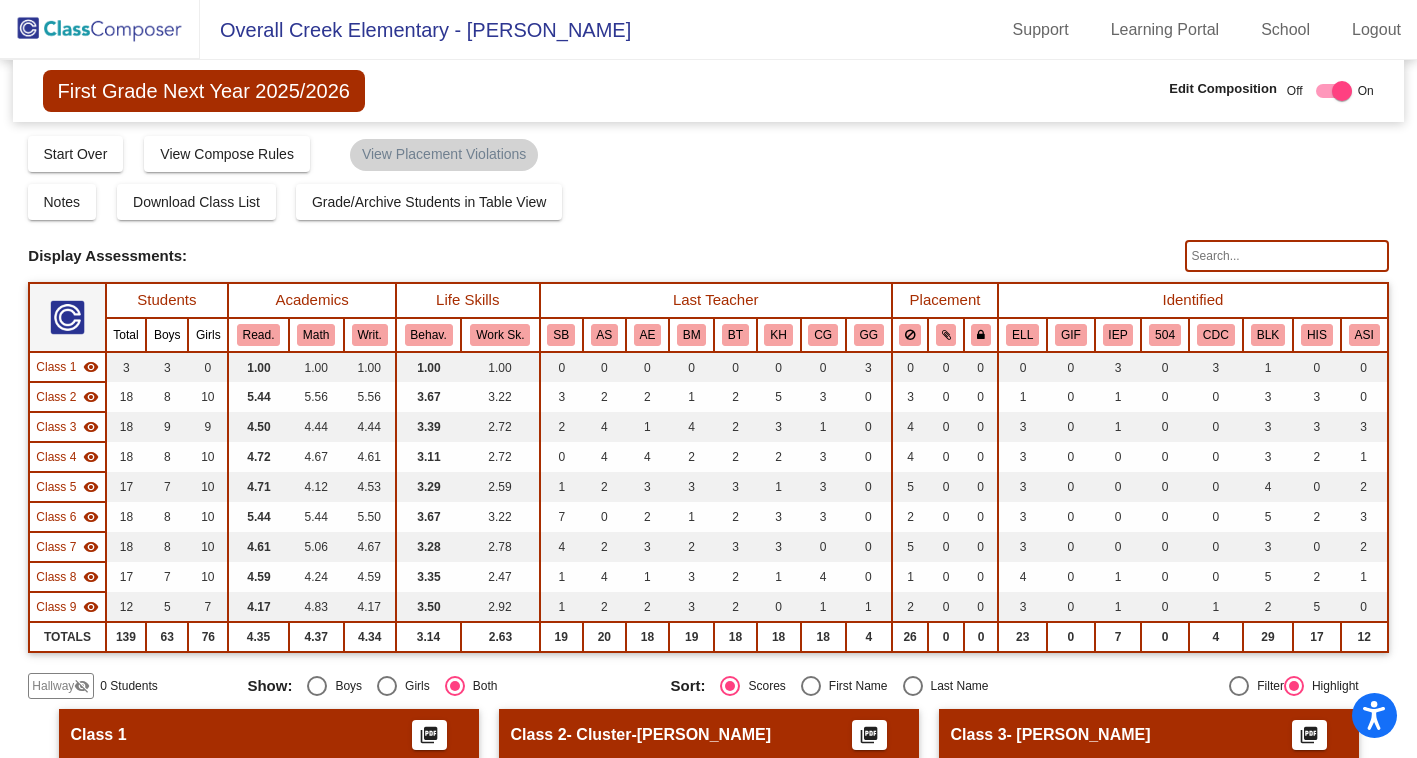 click 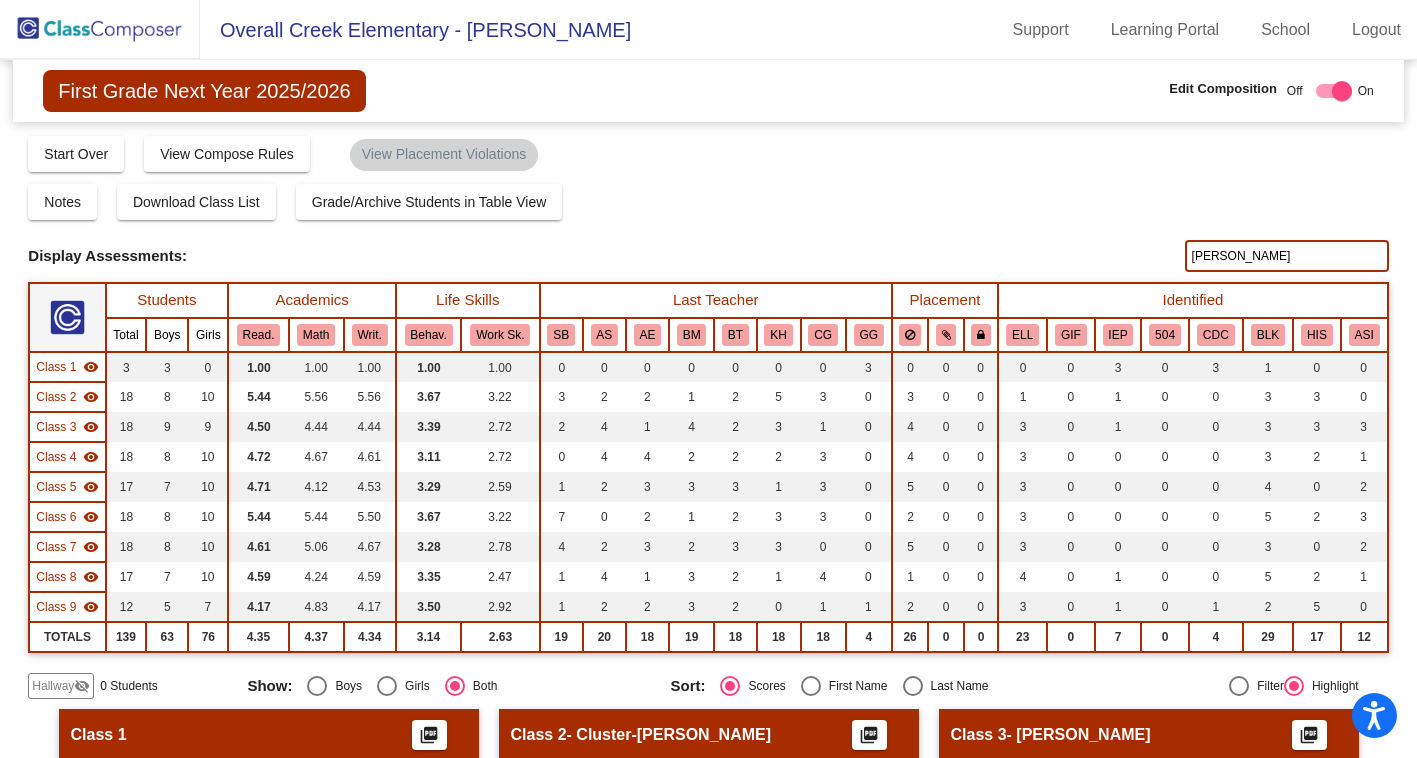 type on "[PERSON_NAME]" 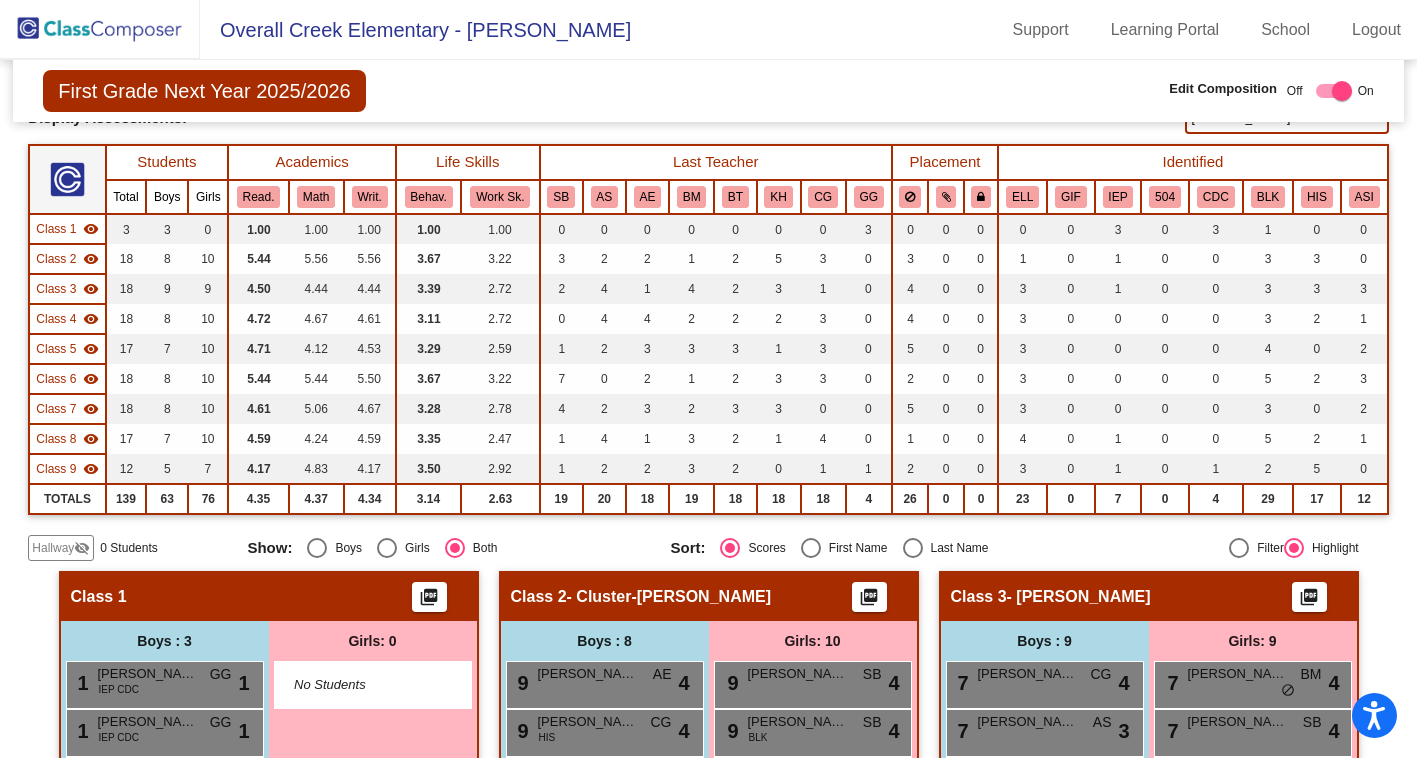 scroll, scrollTop: 0, scrollLeft: 0, axis: both 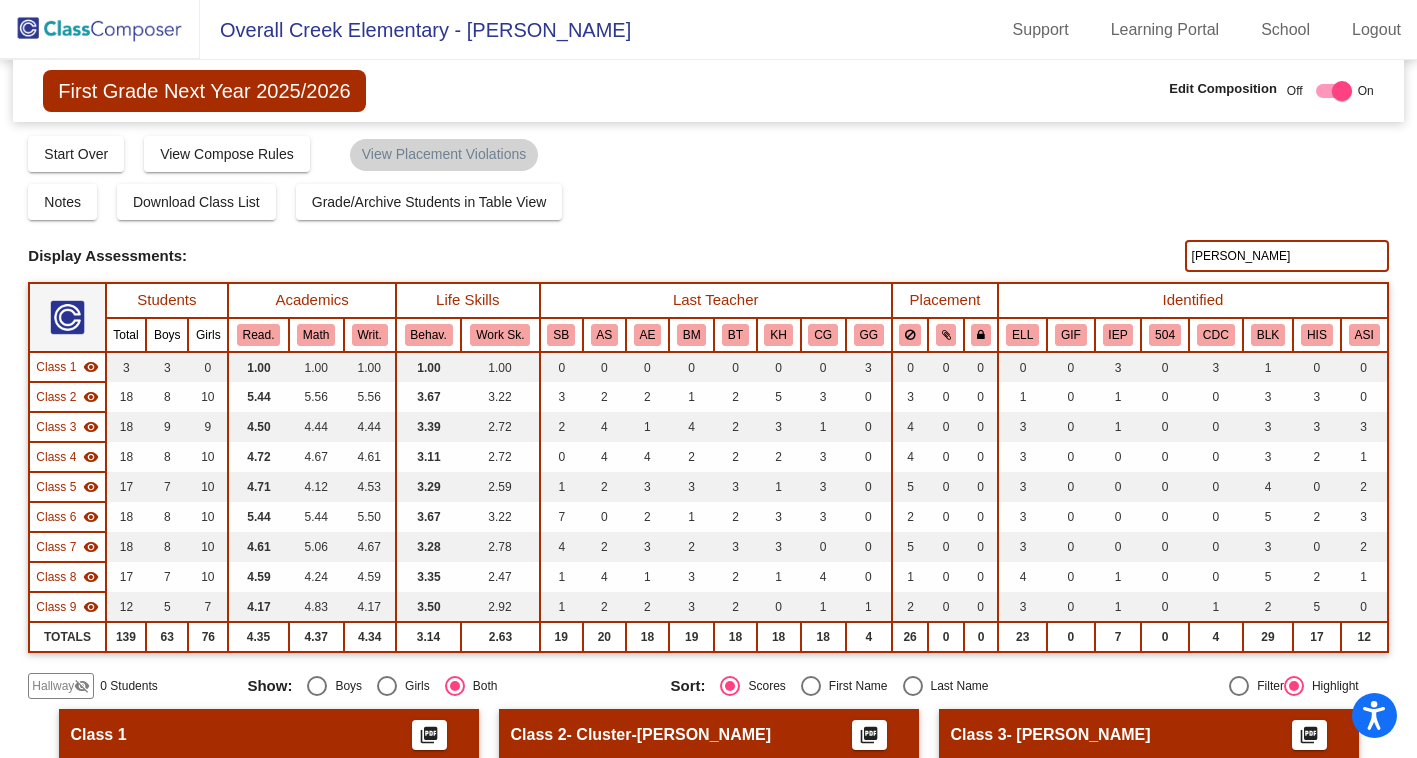 click 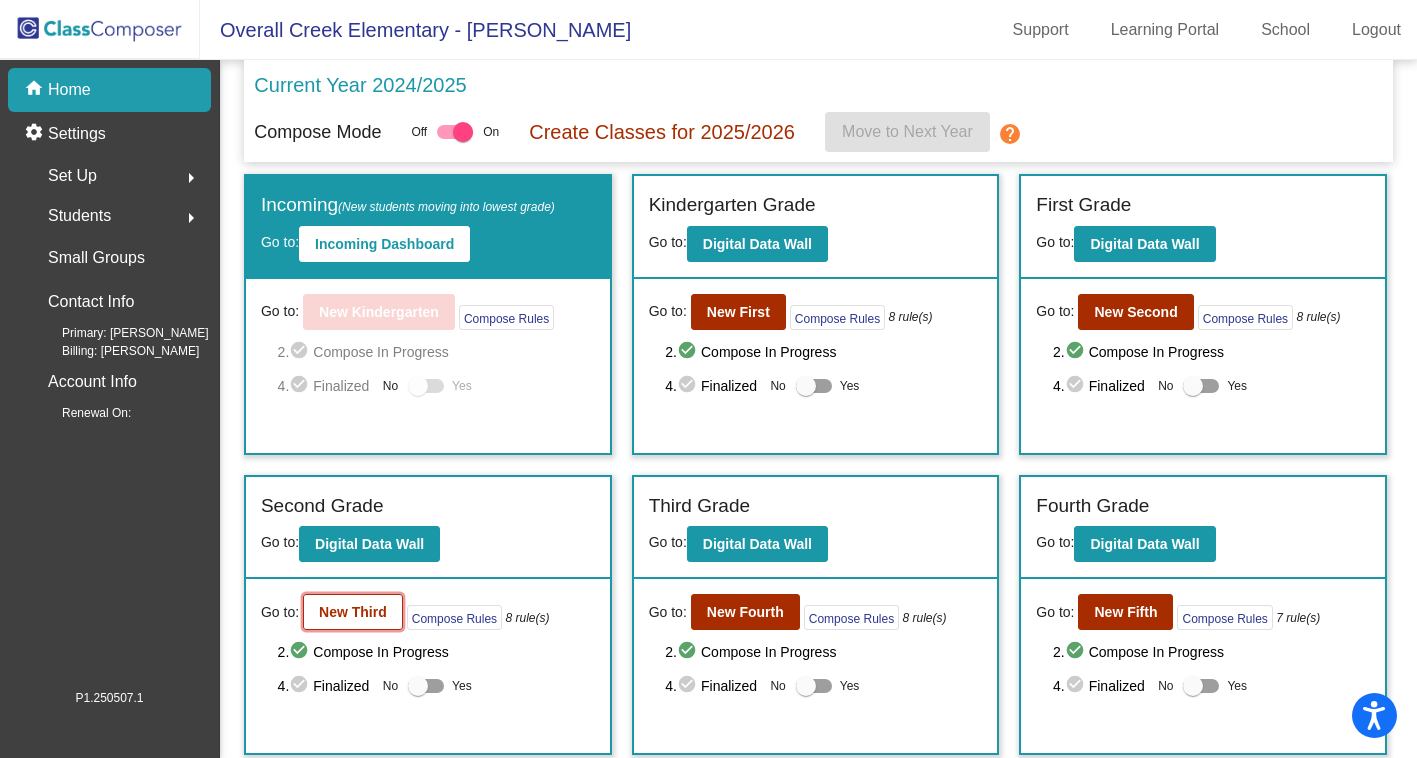 click on "New Third" 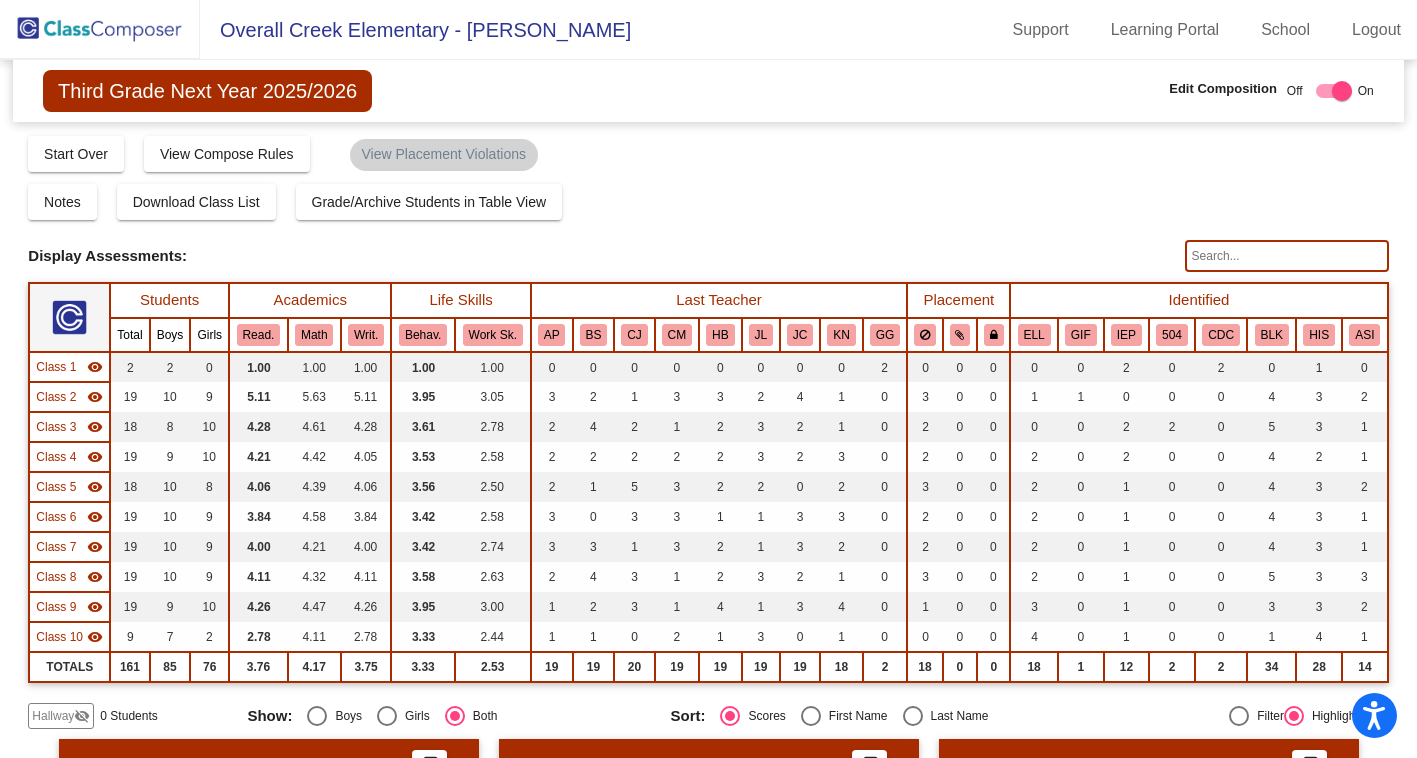 click 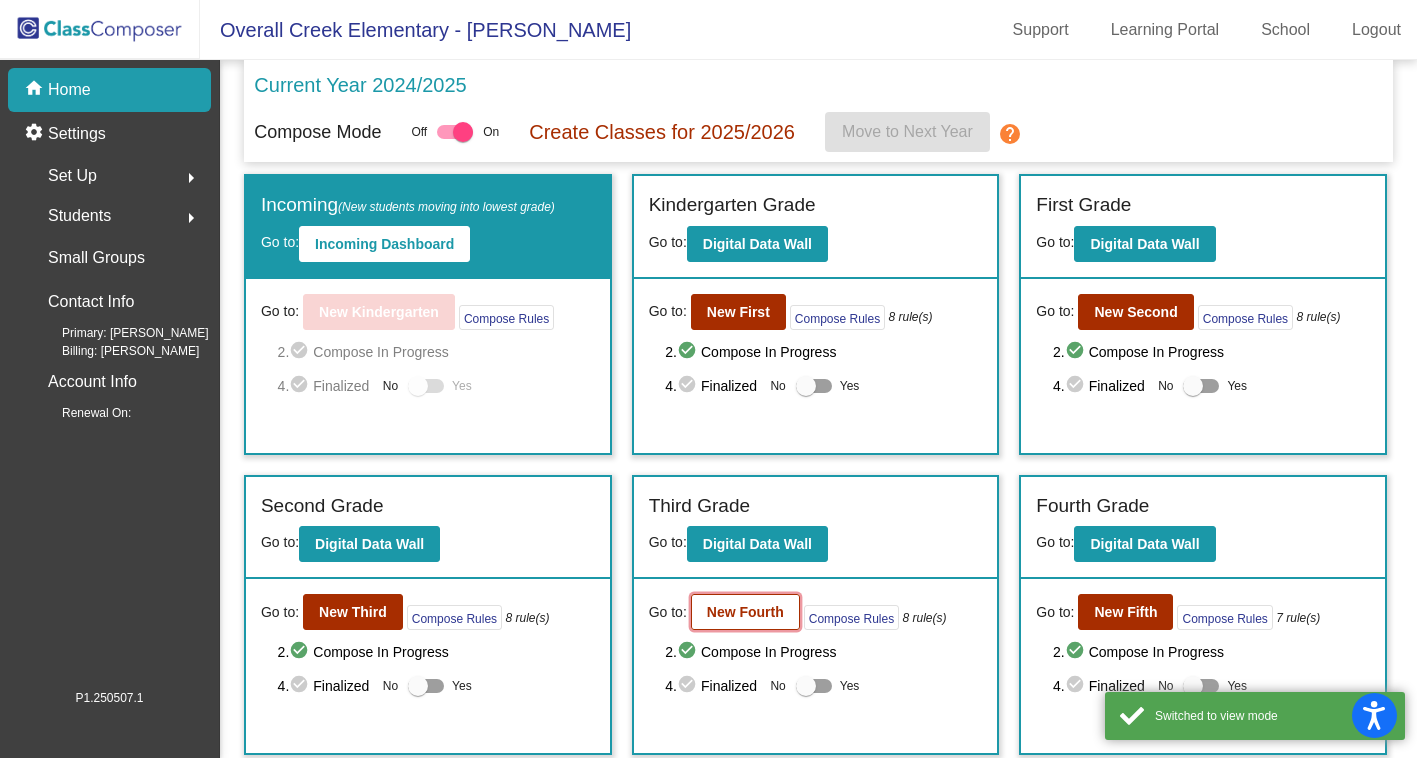 click on "New Fourth" 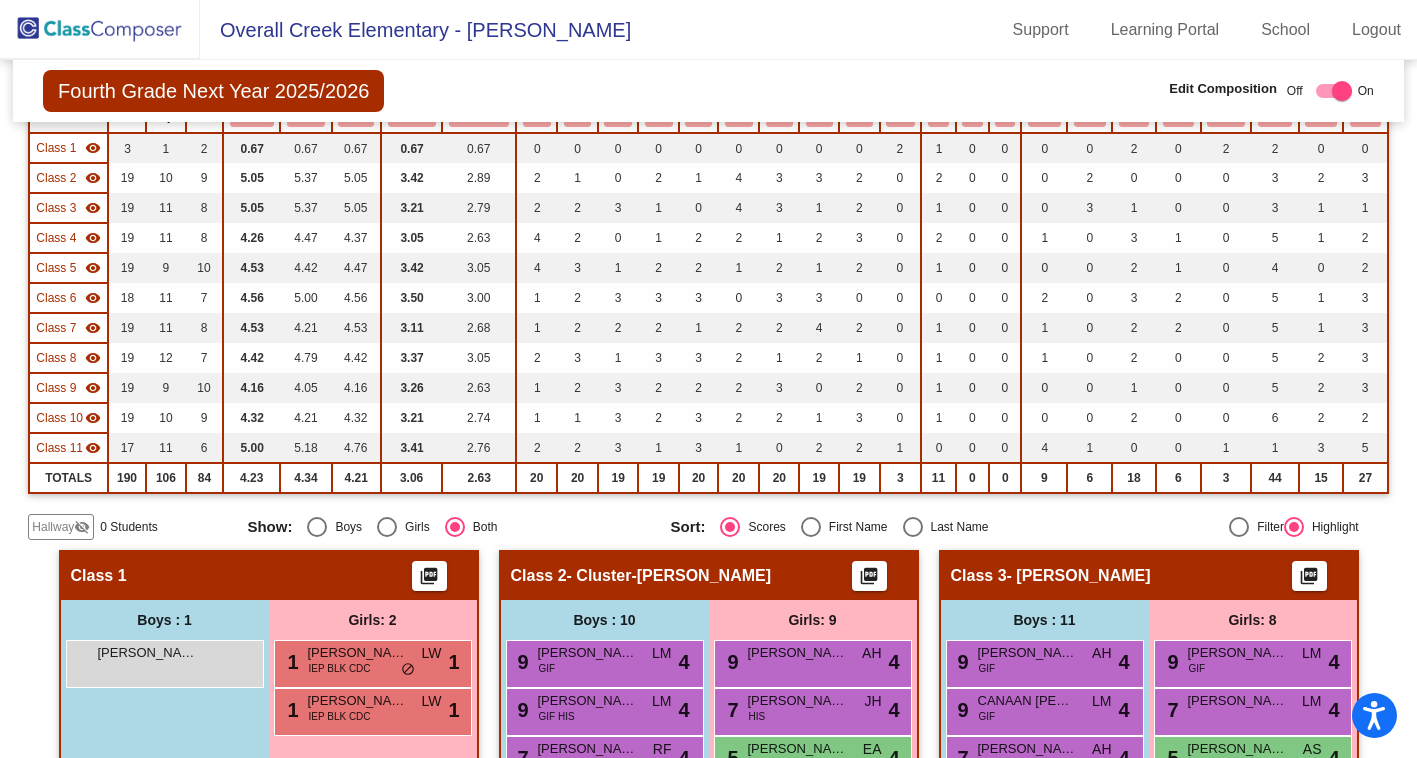 scroll, scrollTop: 428, scrollLeft: 0, axis: vertical 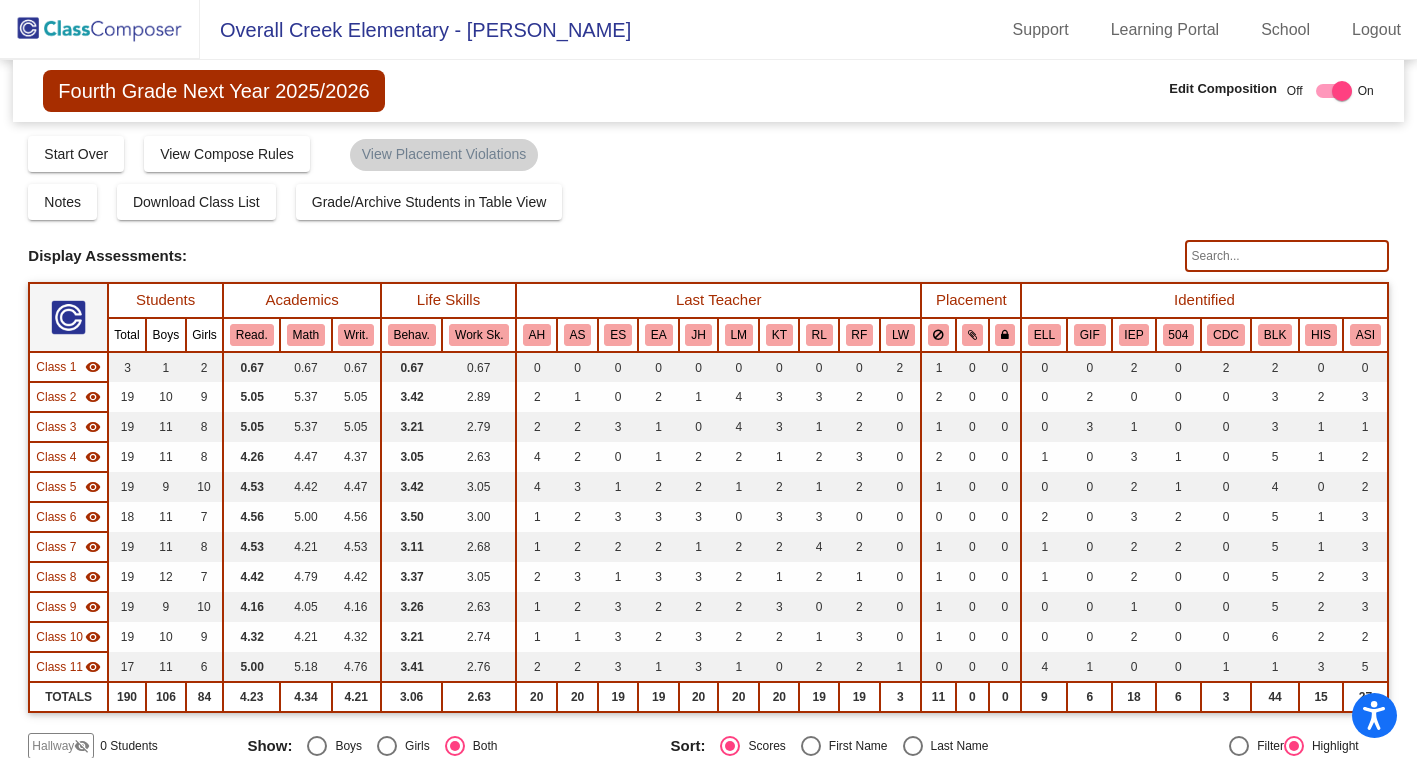 click 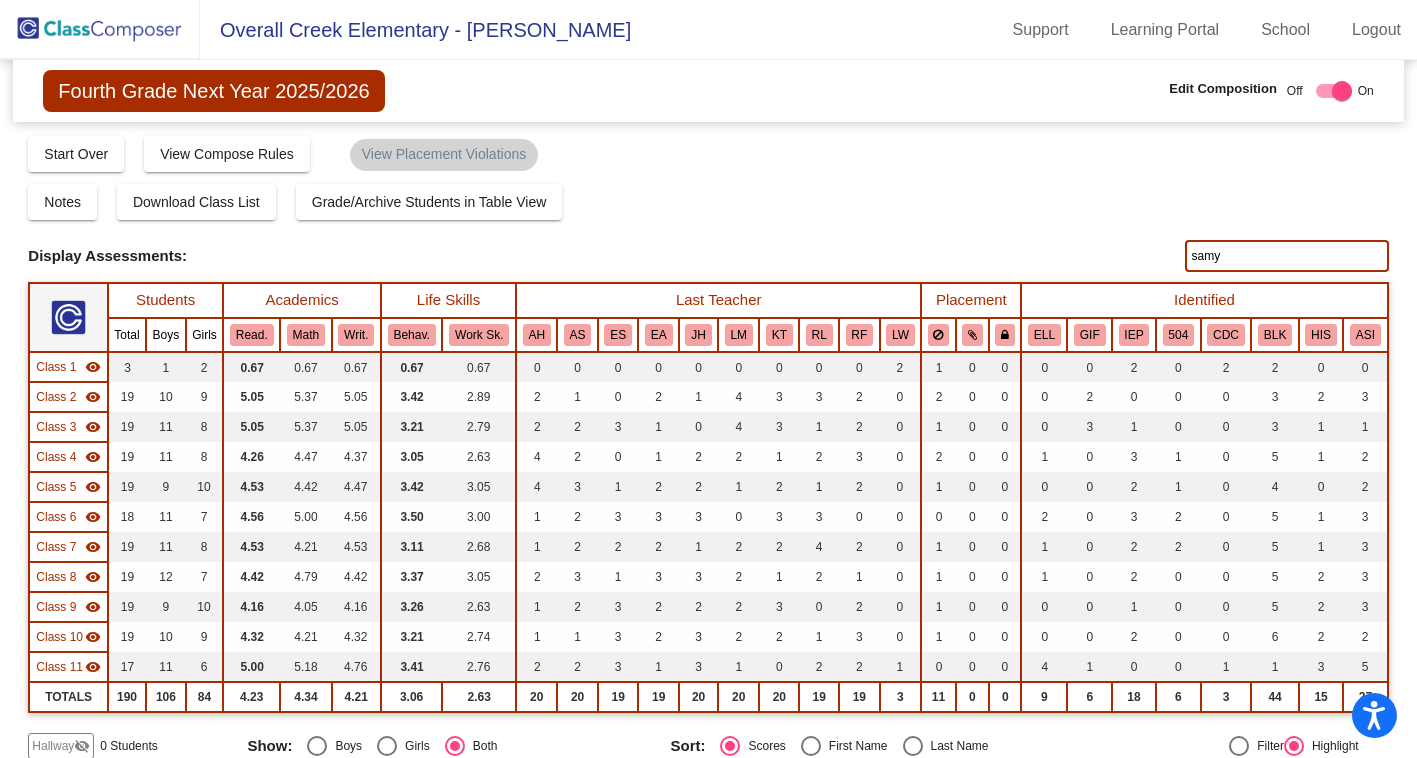 type on "samy" 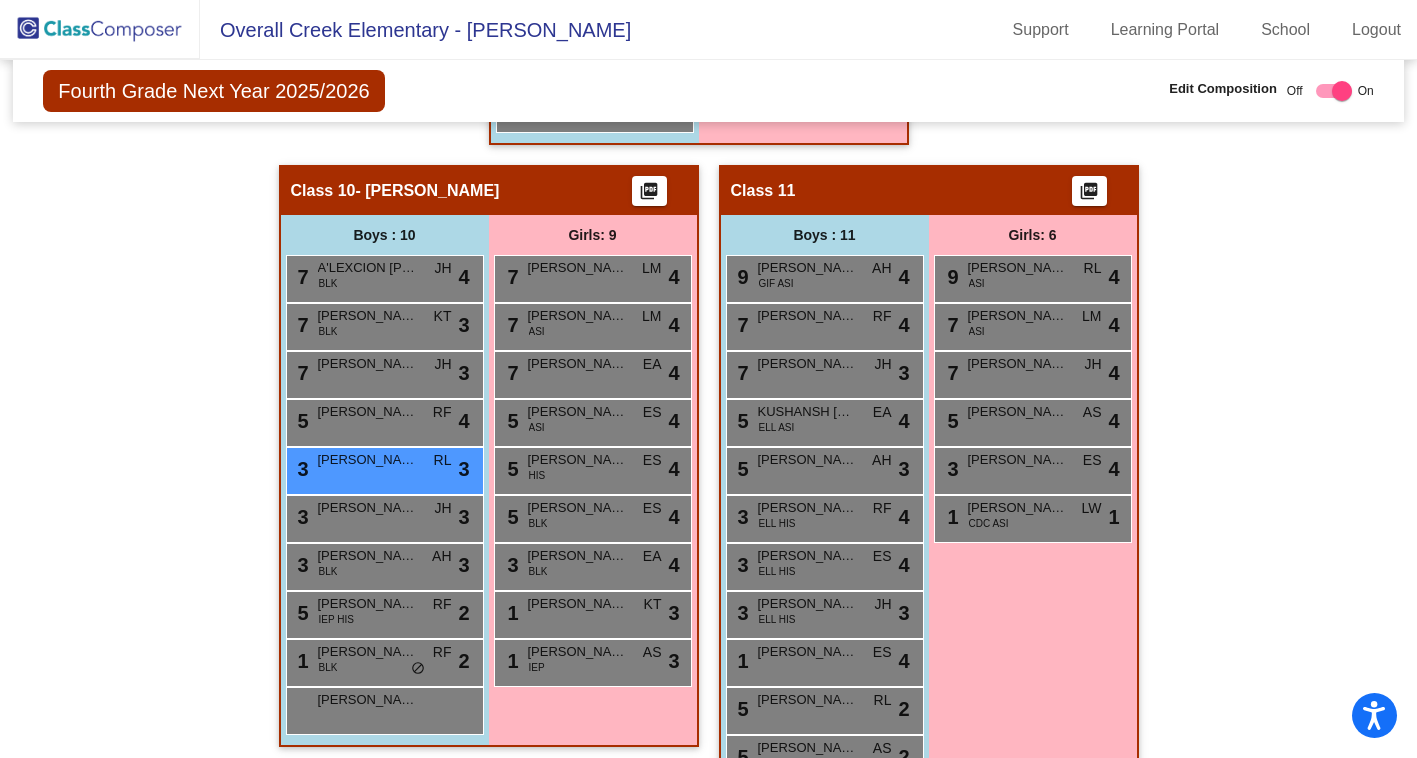 scroll, scrollTop: 361, scrollLeft: 0, axis: vertical 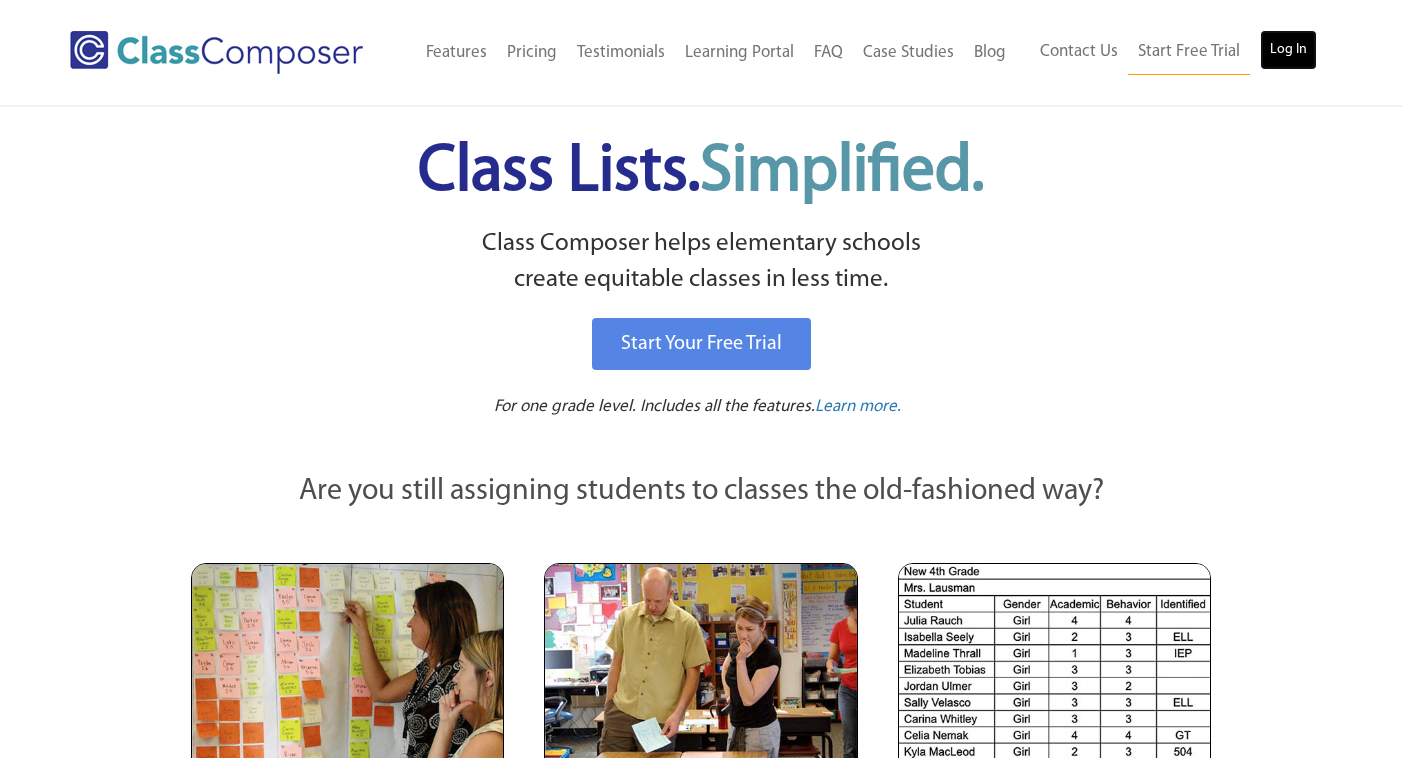 click on "Log In" at bounding box center (1288, 50) 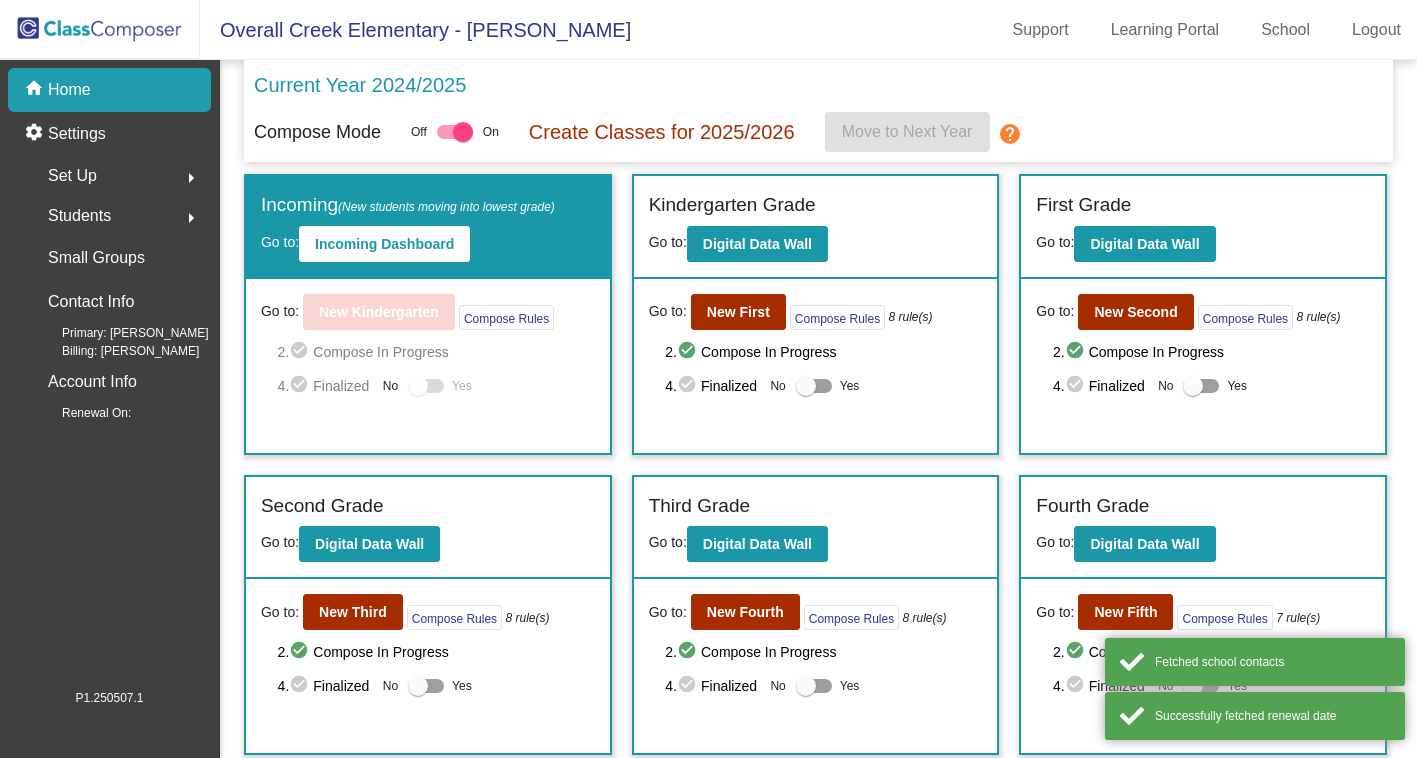 scroll, scrollTop: 0, scrollLeft: 0, axis: both 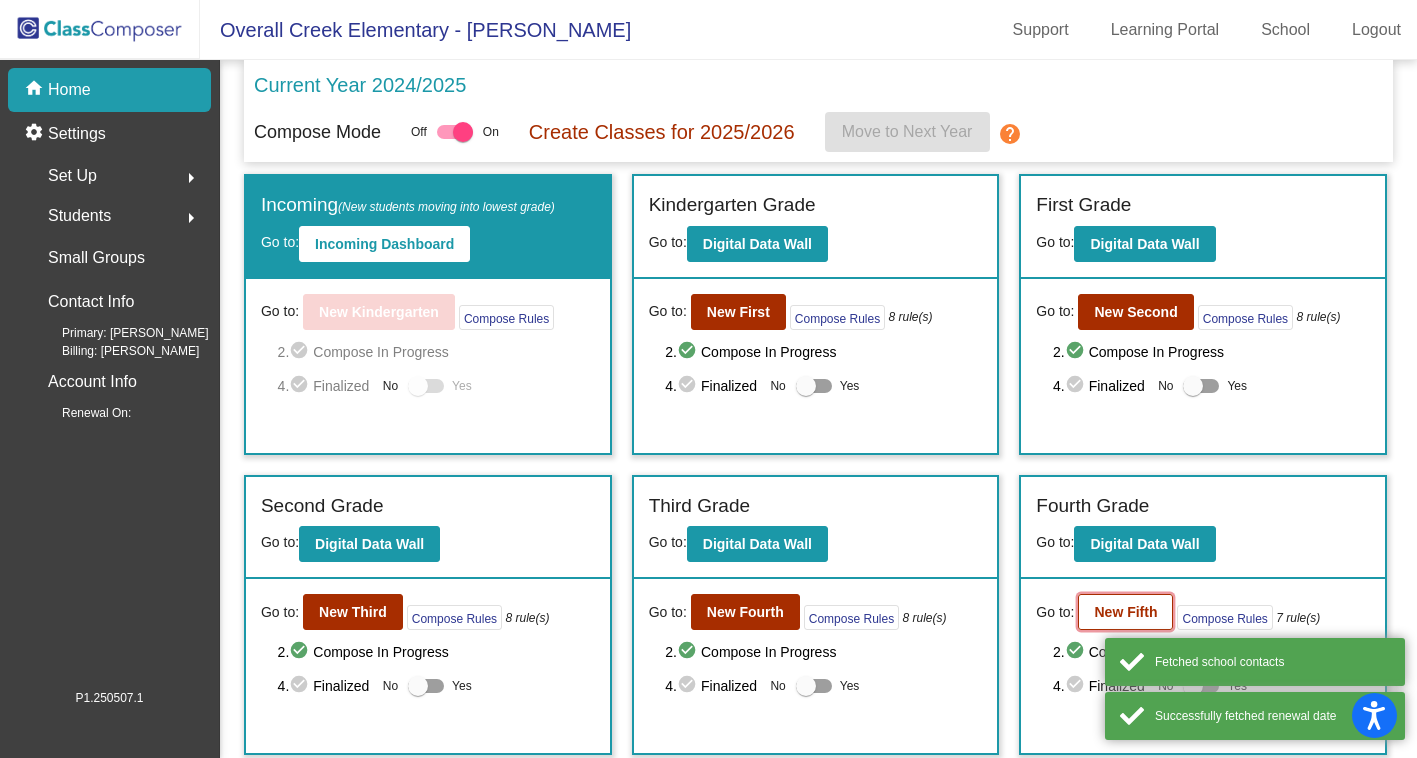 click on "New Fifth" 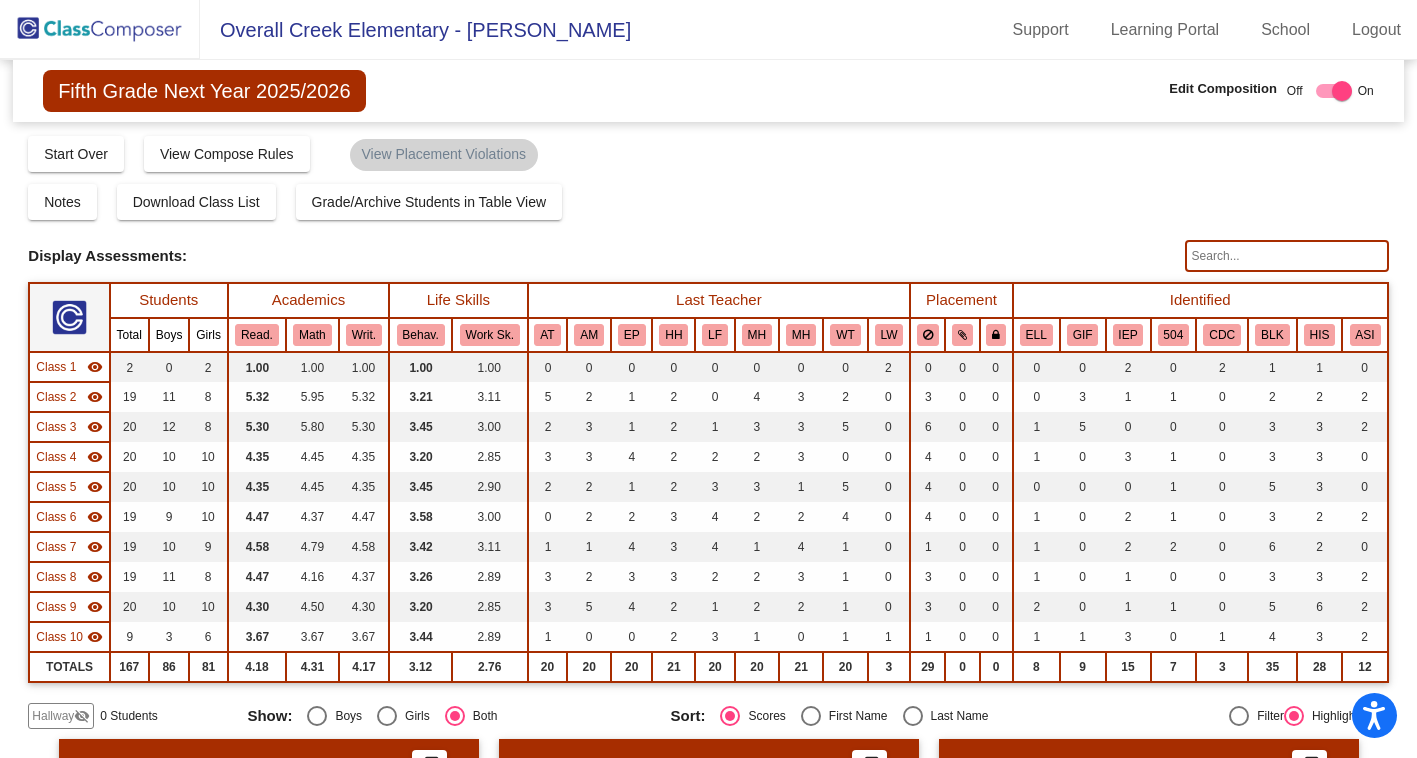 click 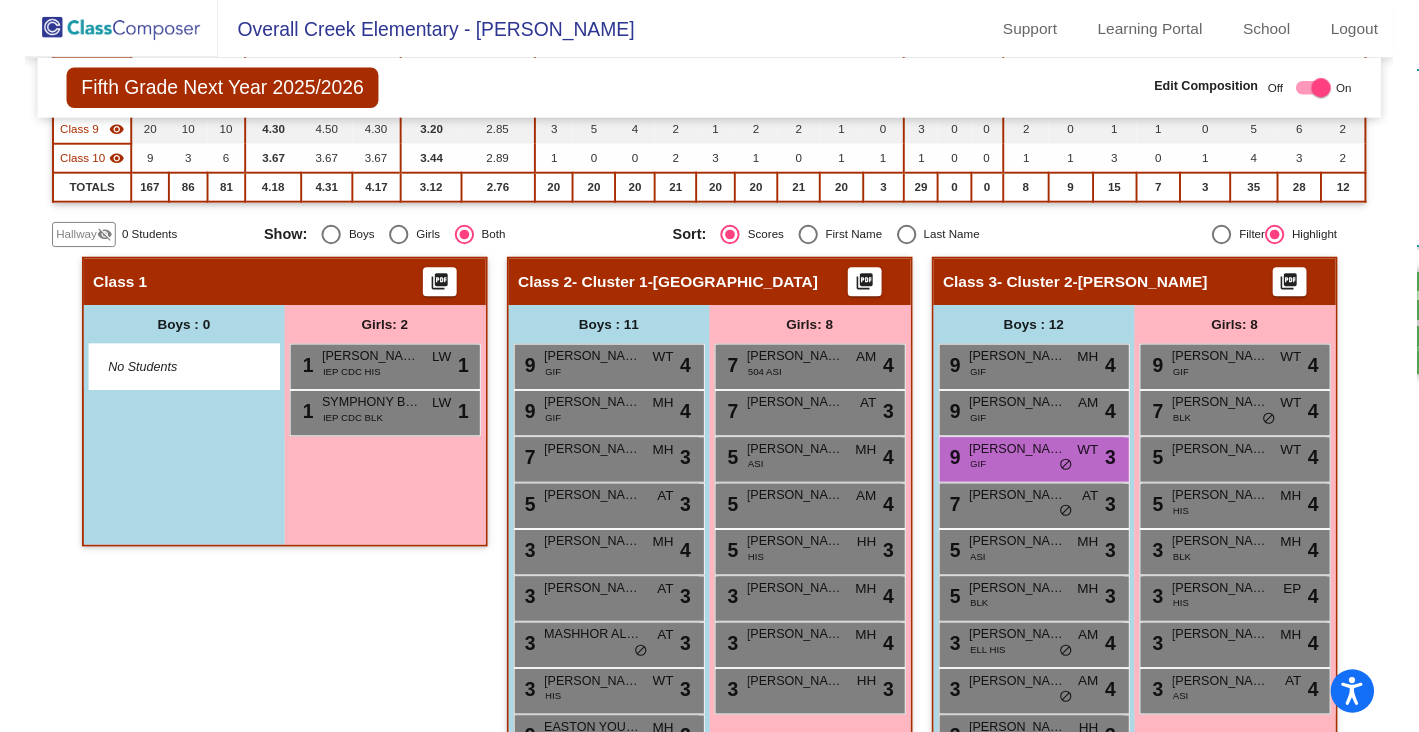scroll, scrollTop: 557, scrollLeft: 0, axis: vertical 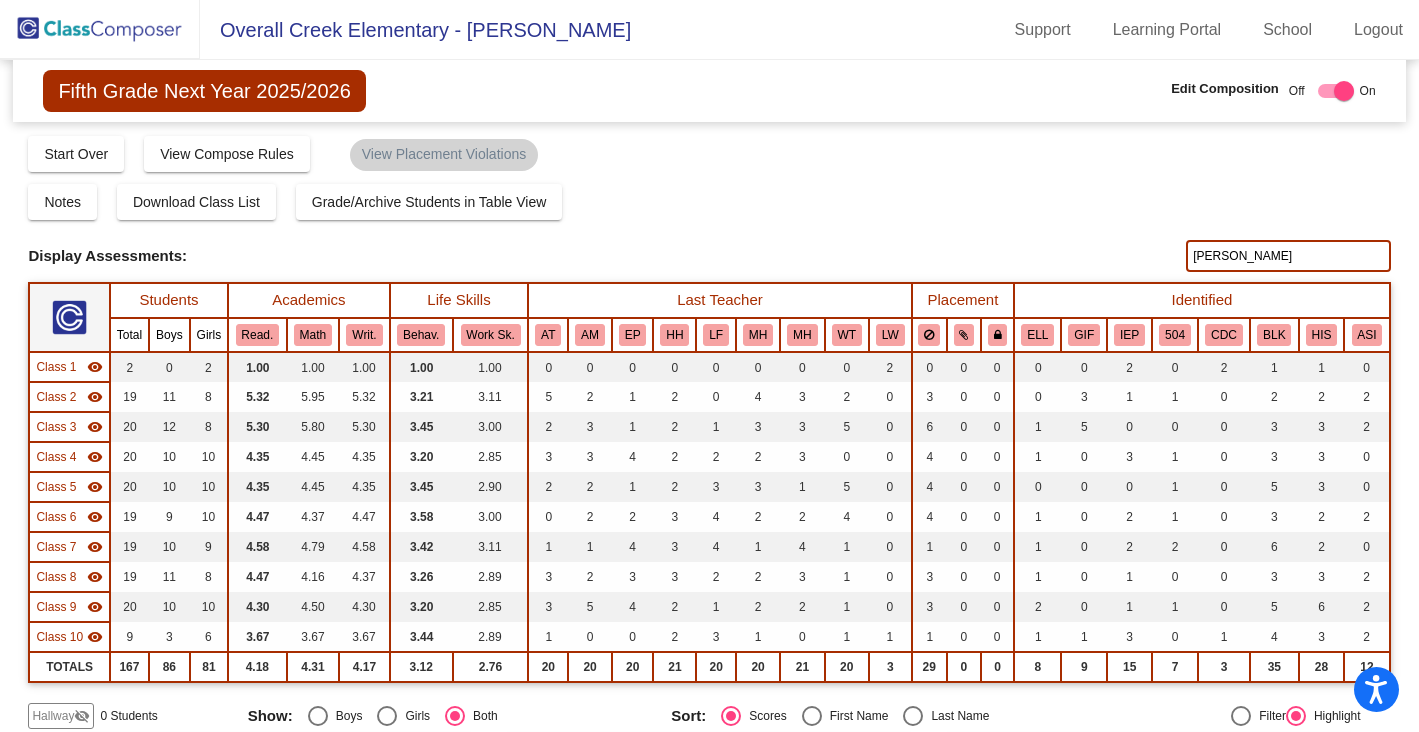 click on "tucker" 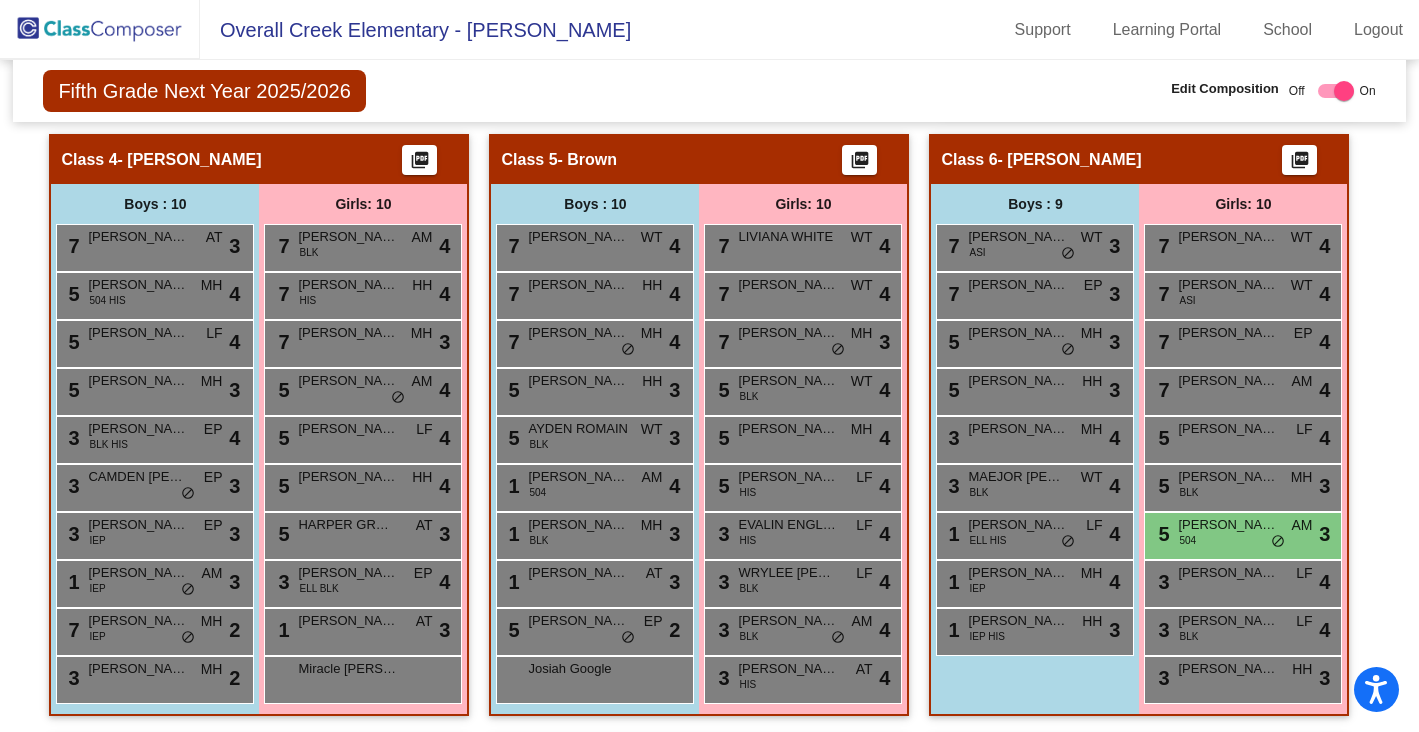 scroll, scrollTop: 1305, scrollLeft: 0, axis: vertical 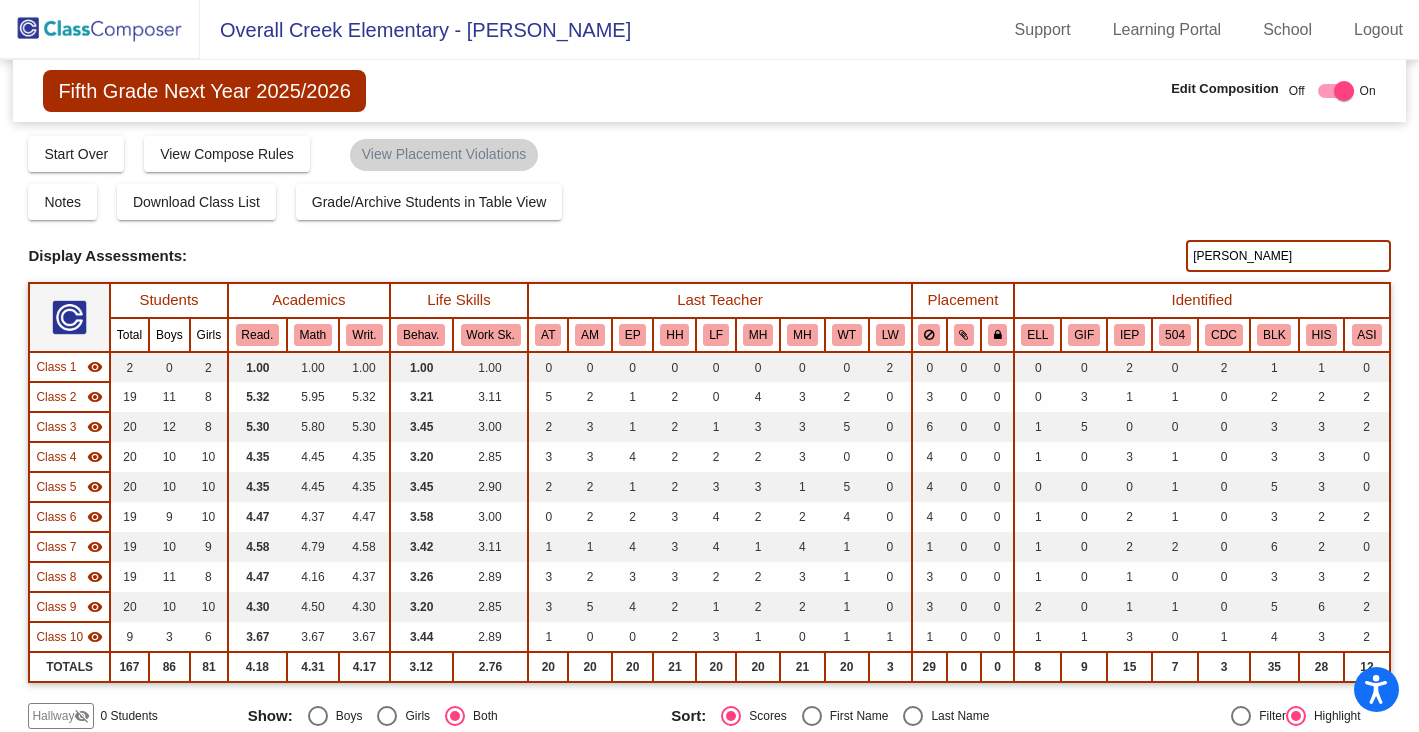 drag, startPoint x: 1223, startPoint y: 261, endPoint x: 1123, endPoint y: 244, distance: 101.43471 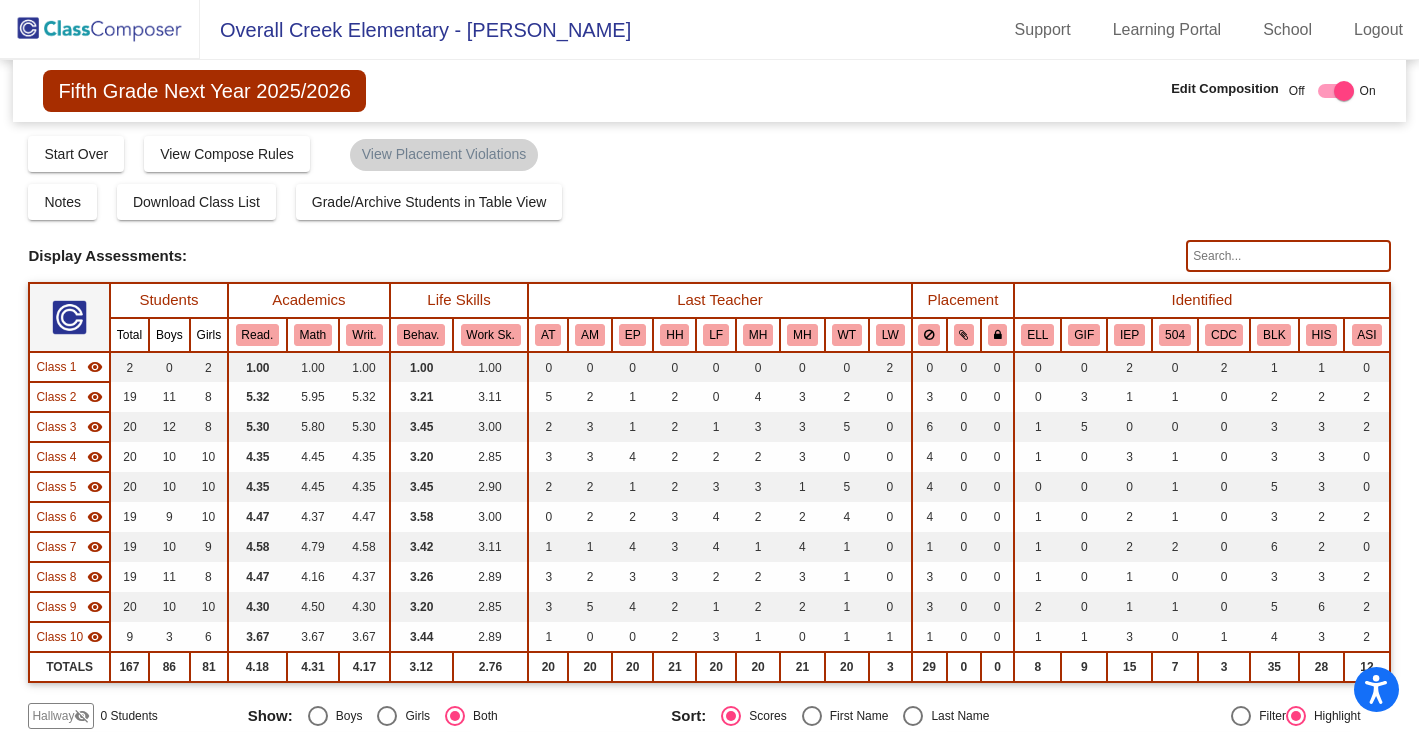 type 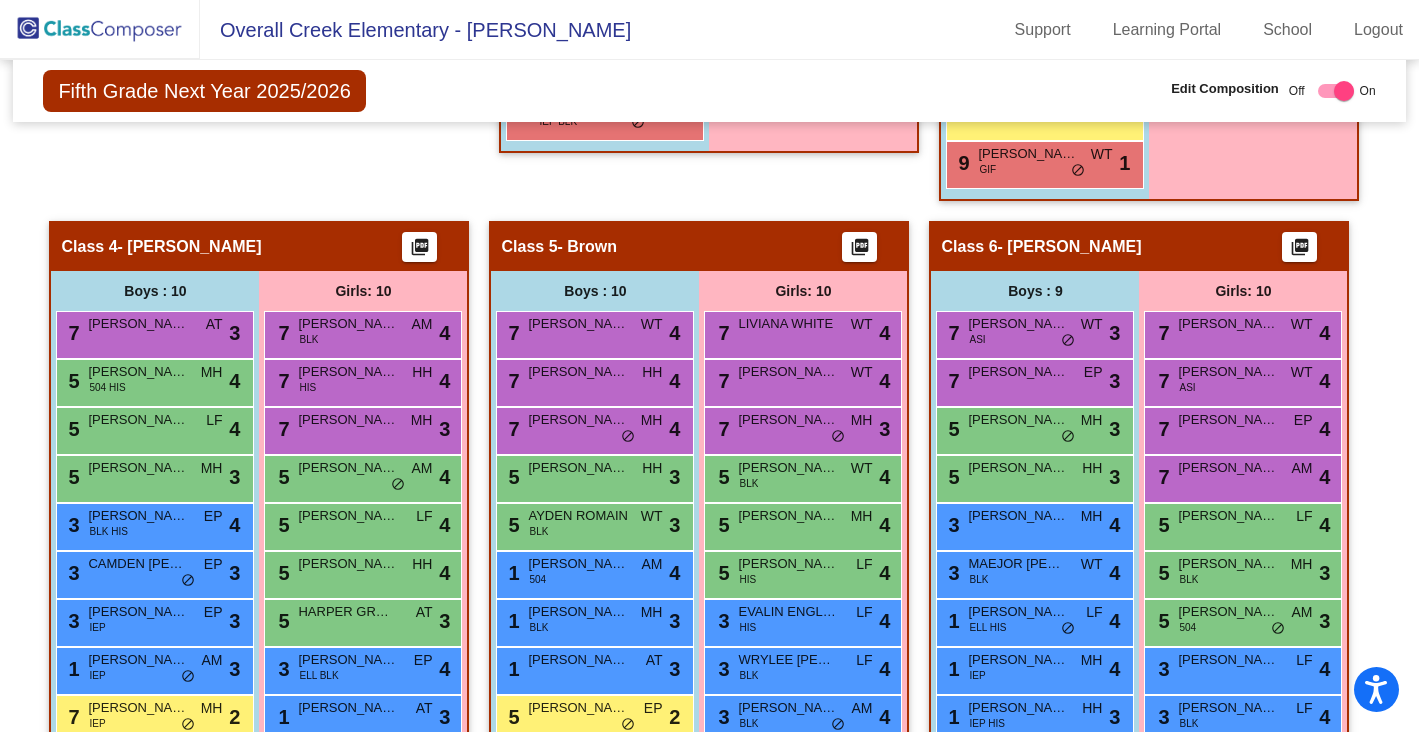 scroll, scrollTop: 1232, scrollLeft: 0, axis: vertical 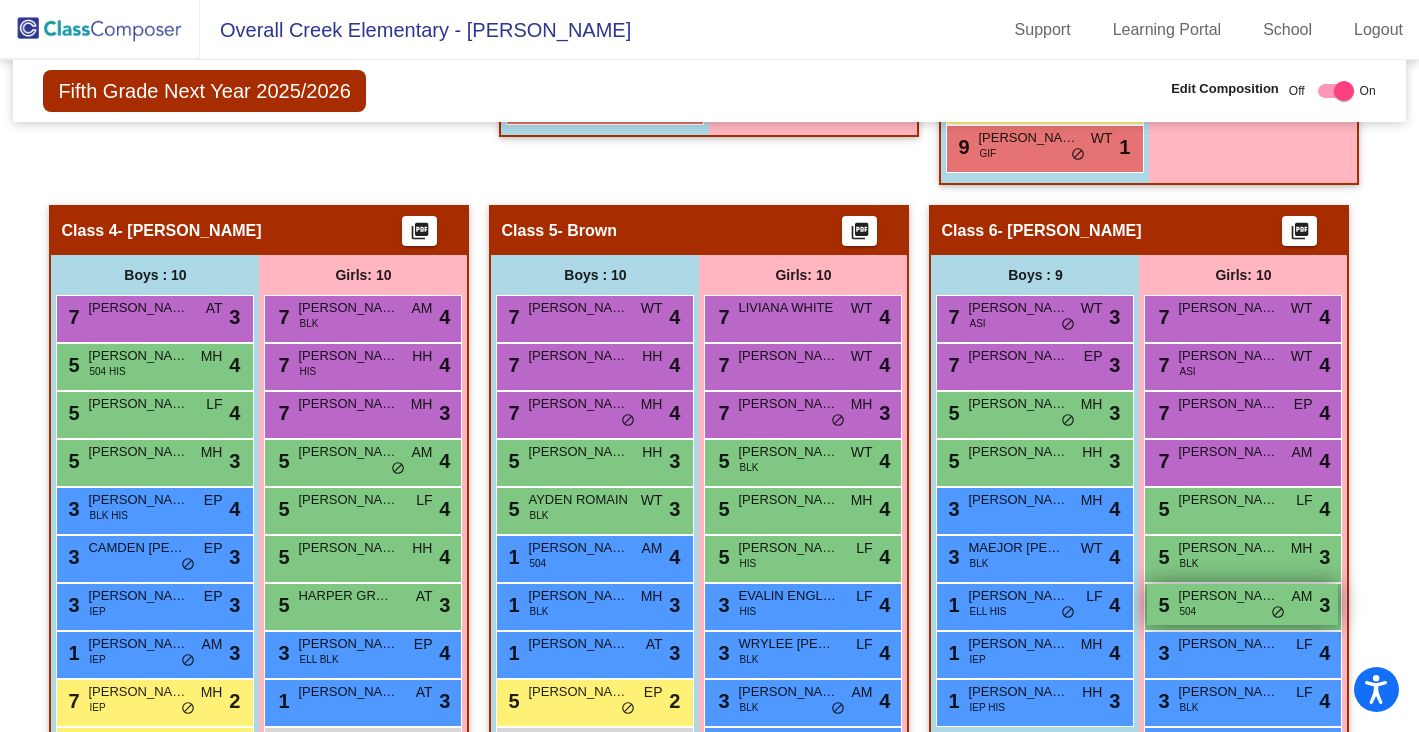 click on "5 CHARLOTTE TANNER 504 AM lock do_not_disturb_alt 3" at bounding box center [1242, 604] 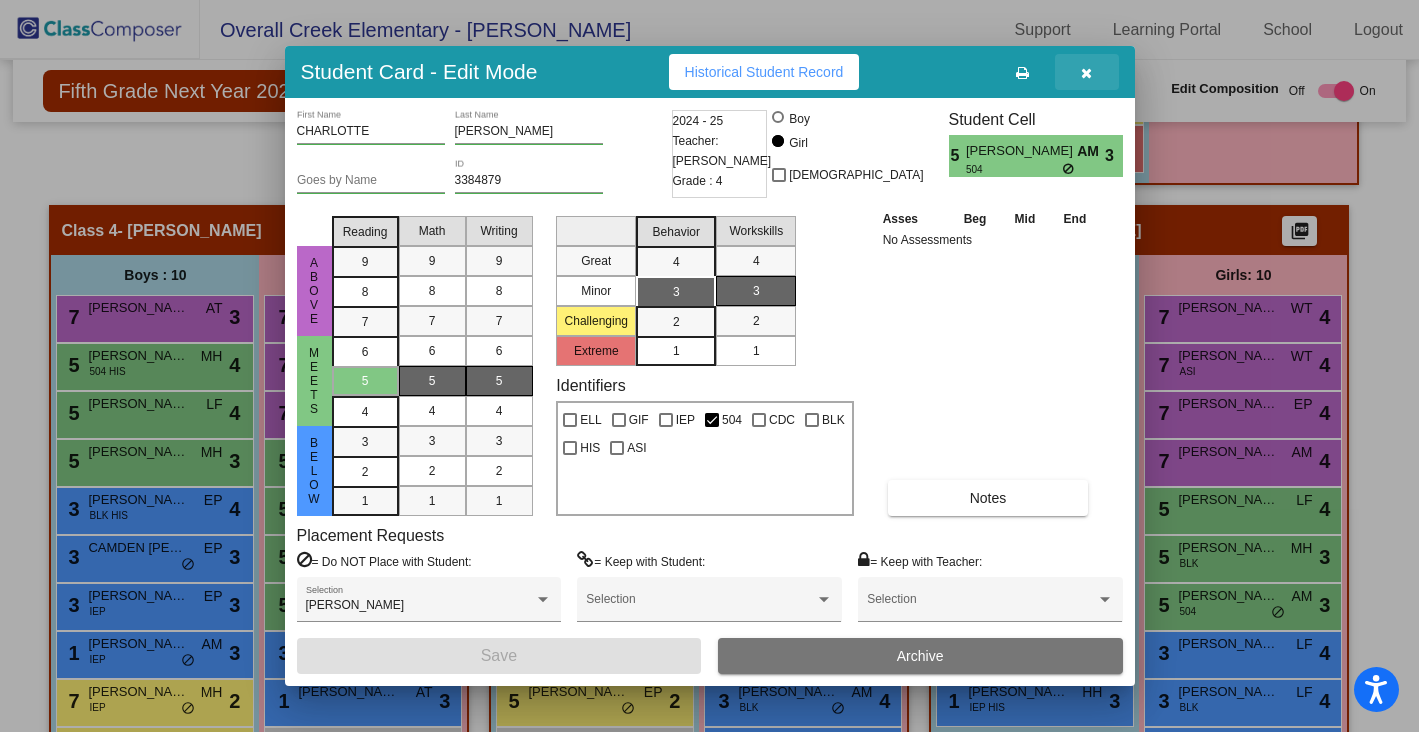 click at bounding box center (1086, 73) 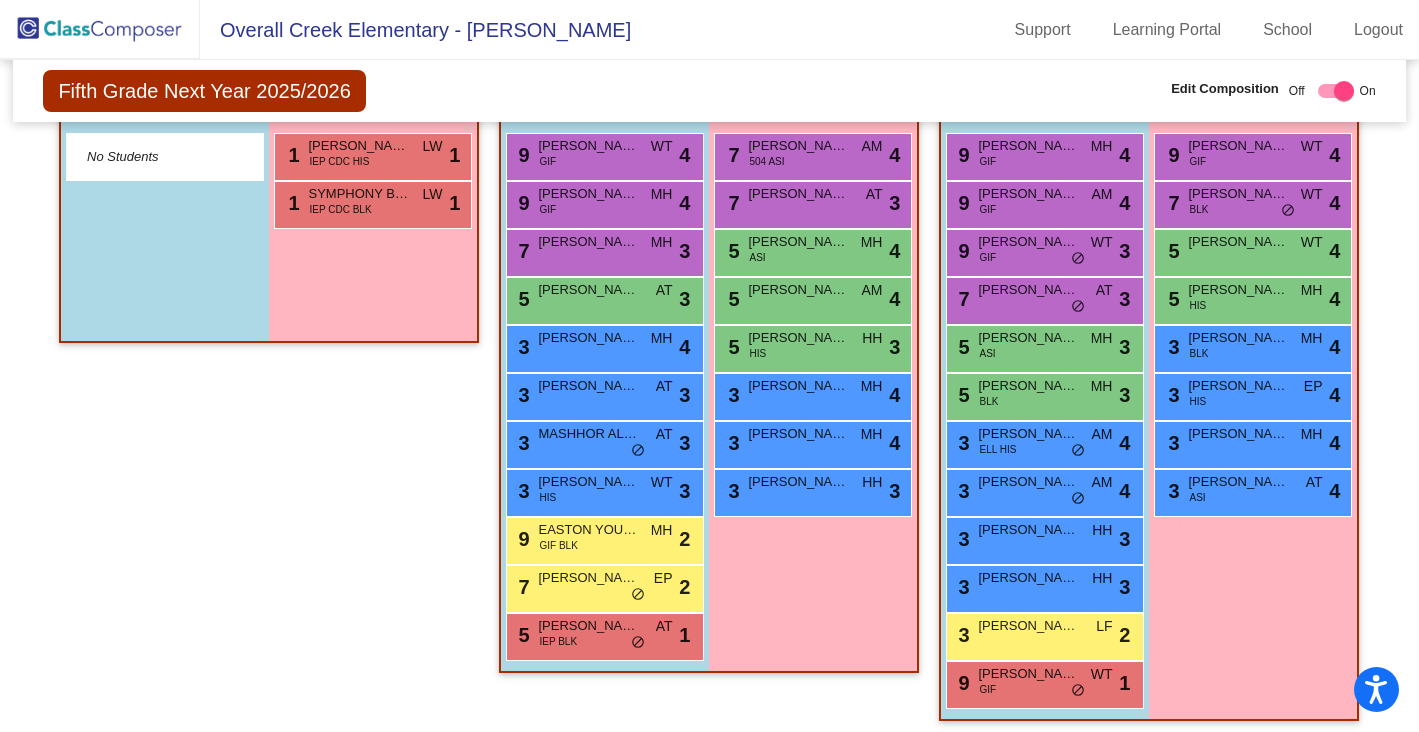 scroll, scrollTop: 741, scrollLeft: 0, axis: vertical 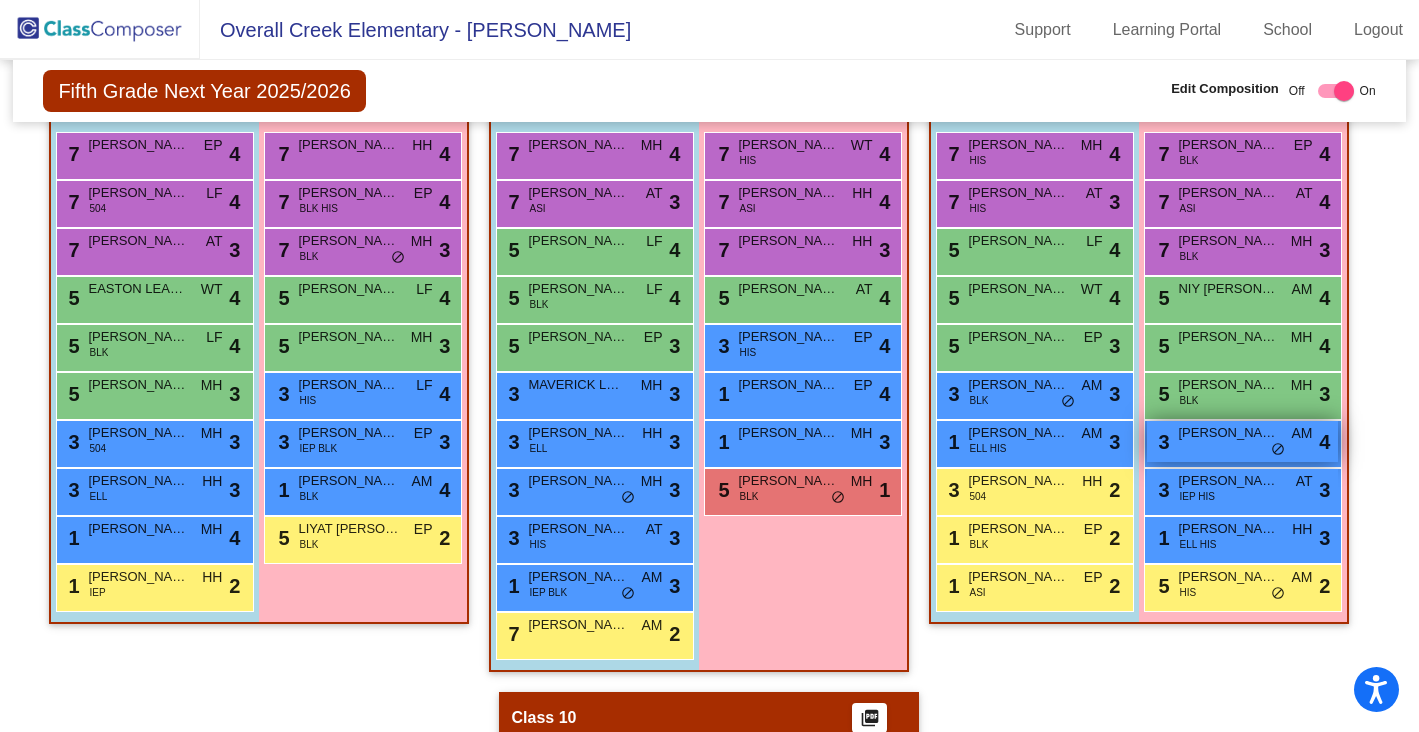click on "3 EMORY WARNER AM lock do_not_disturb_alt 4" at bounding box center [1242, 441] 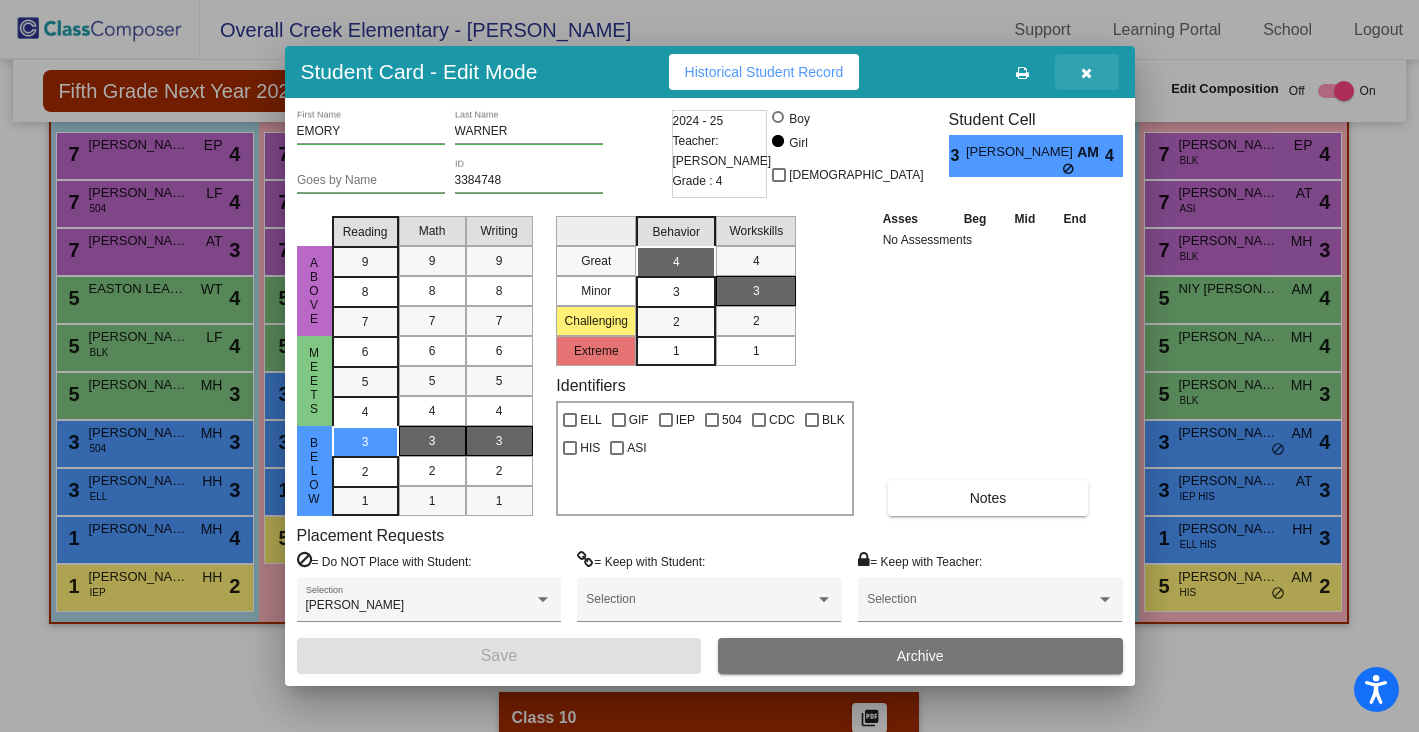 click at bounding box center [1086, 73] 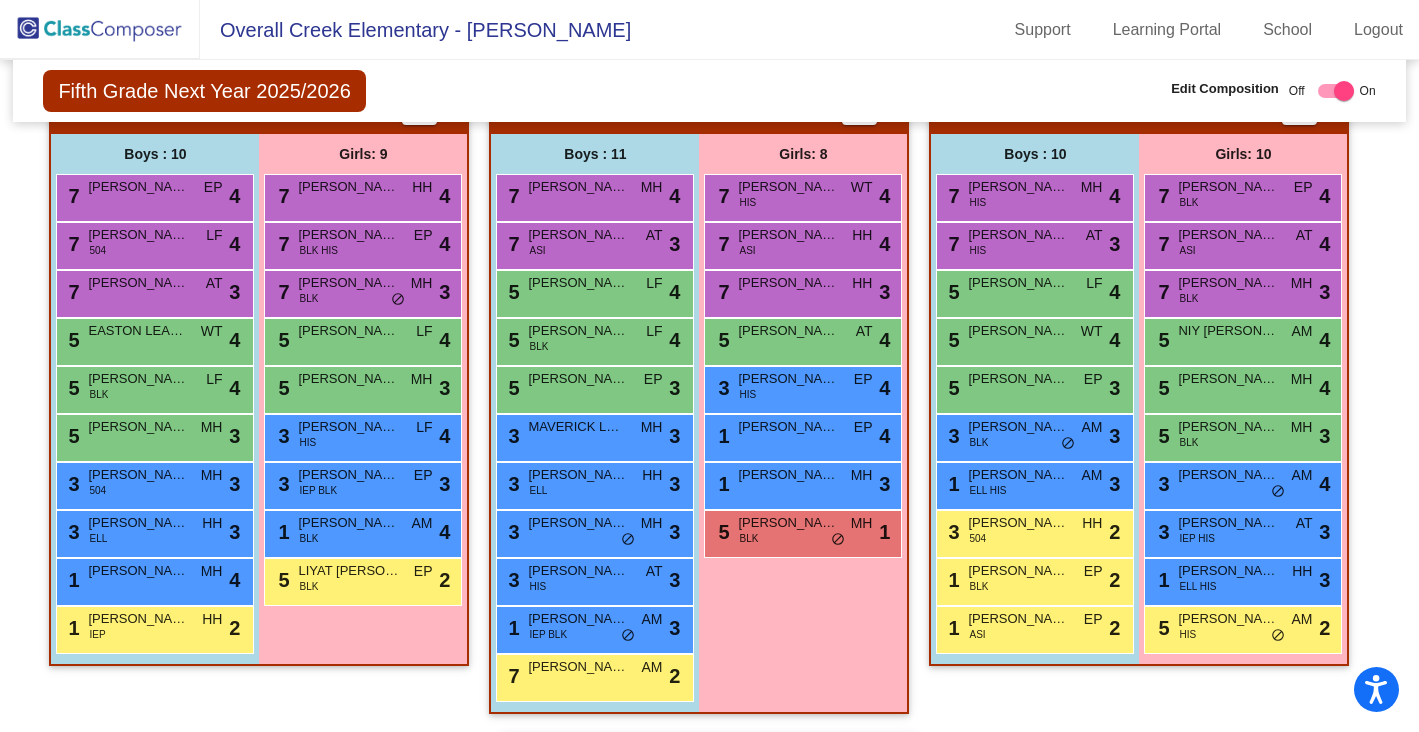 scroll, scrollTop: 1981, scrollLeft: 0, axis: vertical 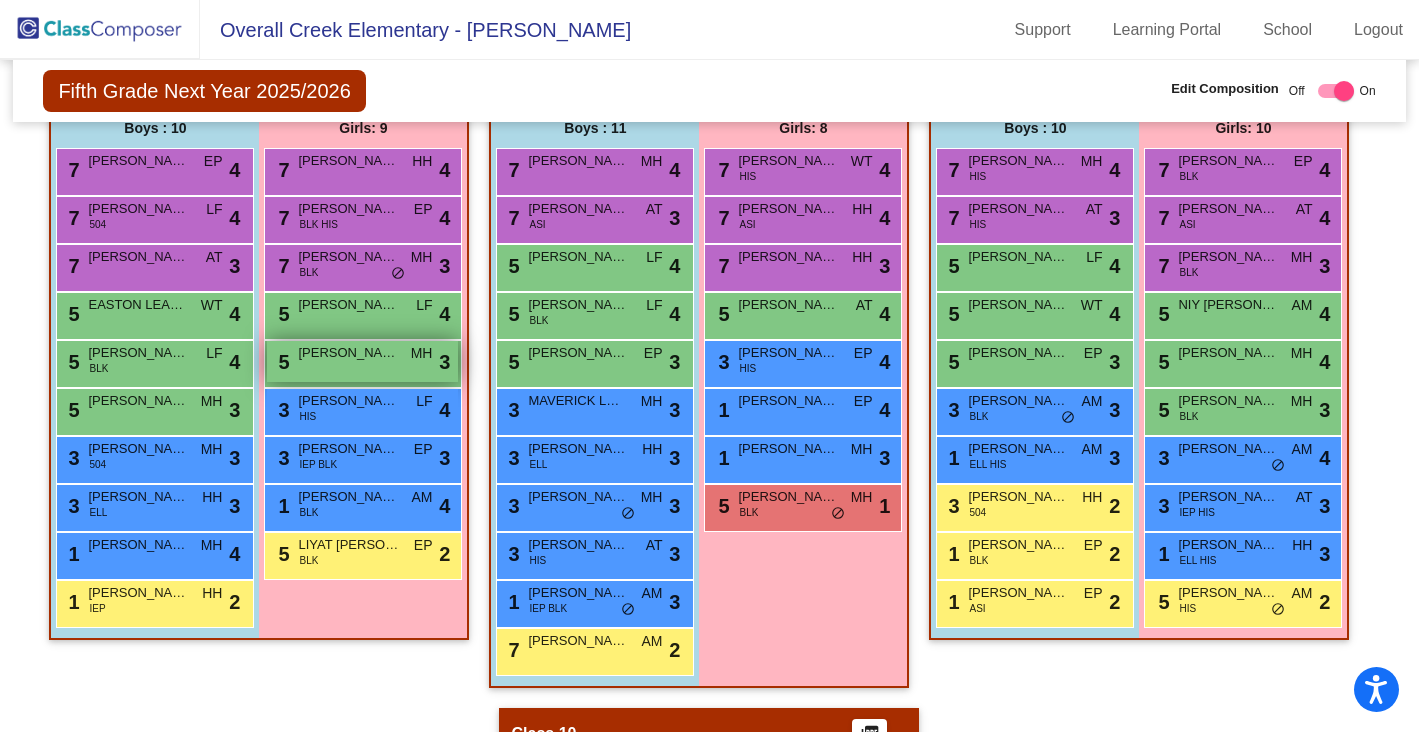 click on "5 CHARLOTTE SCHNEIDER MH lock do_not_disturb_alt 3" at bounding box center [362, 361] 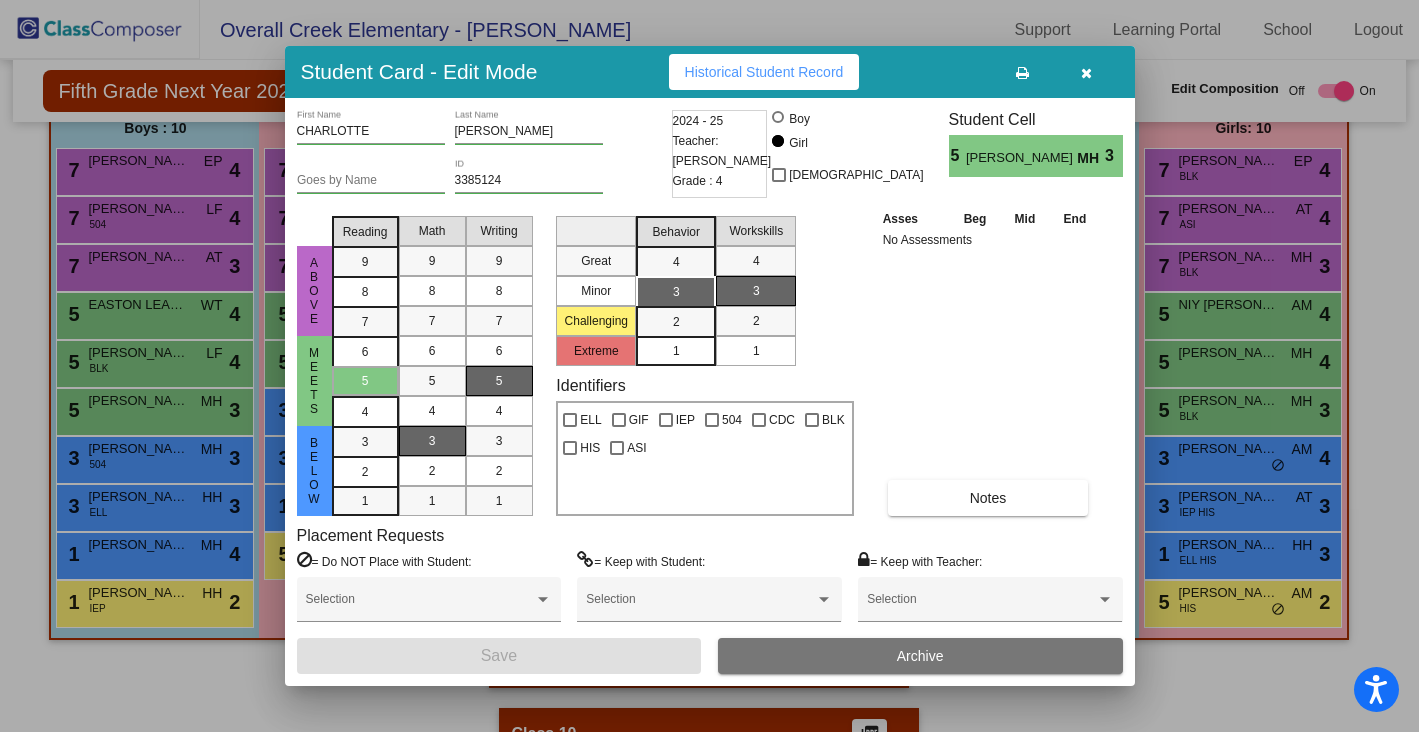 click at bounding box center [1086, 73] 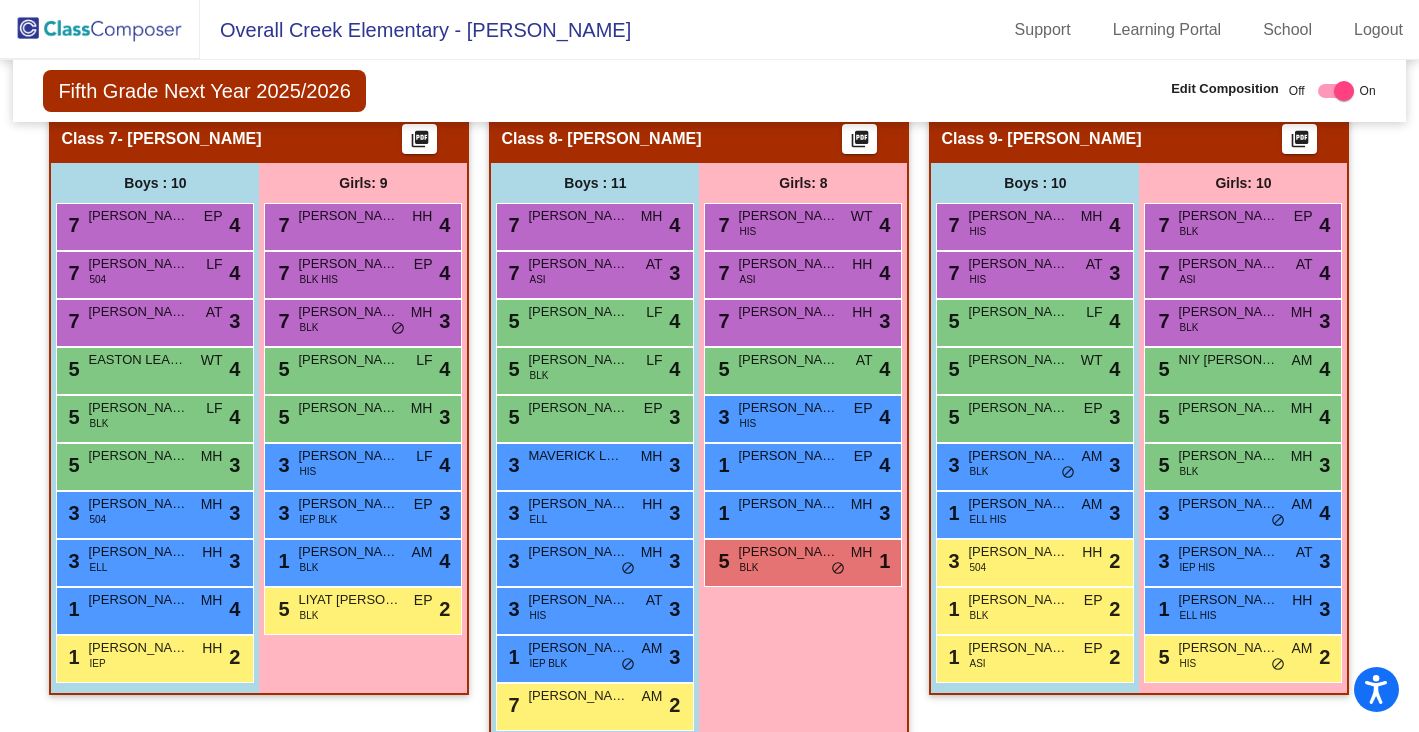 scroll, scrollTop: 1912, scrollLeft: 0, axis: vertical 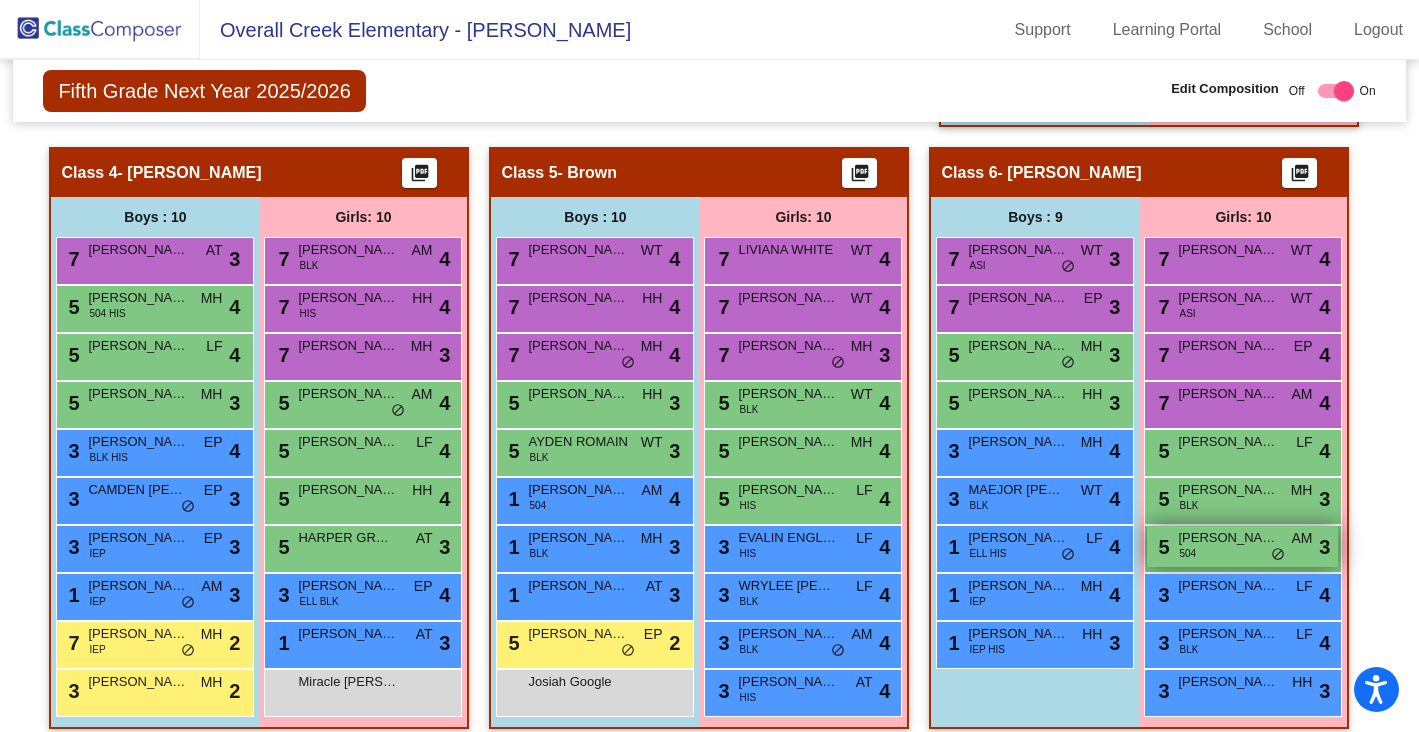 click on "5 CHARLOTTE TANNER 504 AM lock do_not_disturb_alt 3" at bounding box center [1242, 546] 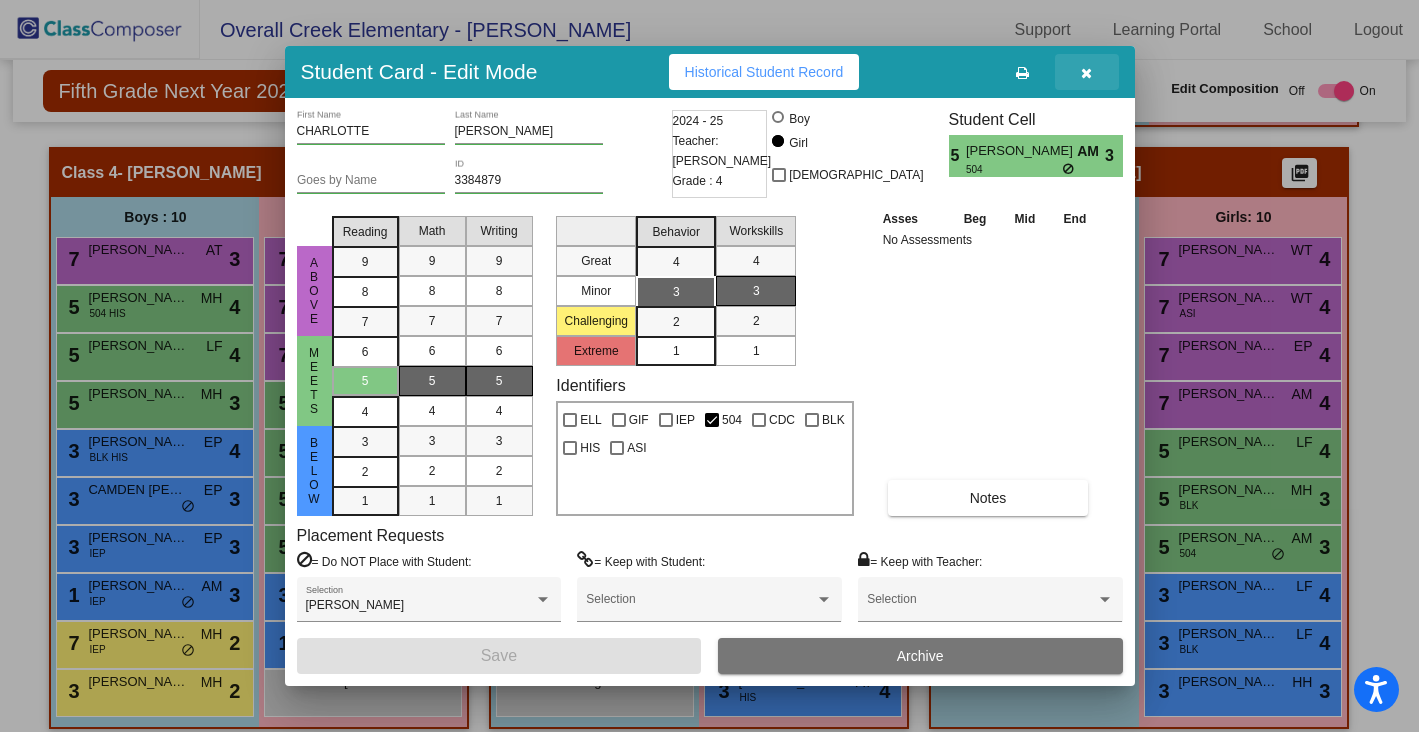 click at bounding box center (1086, 73) 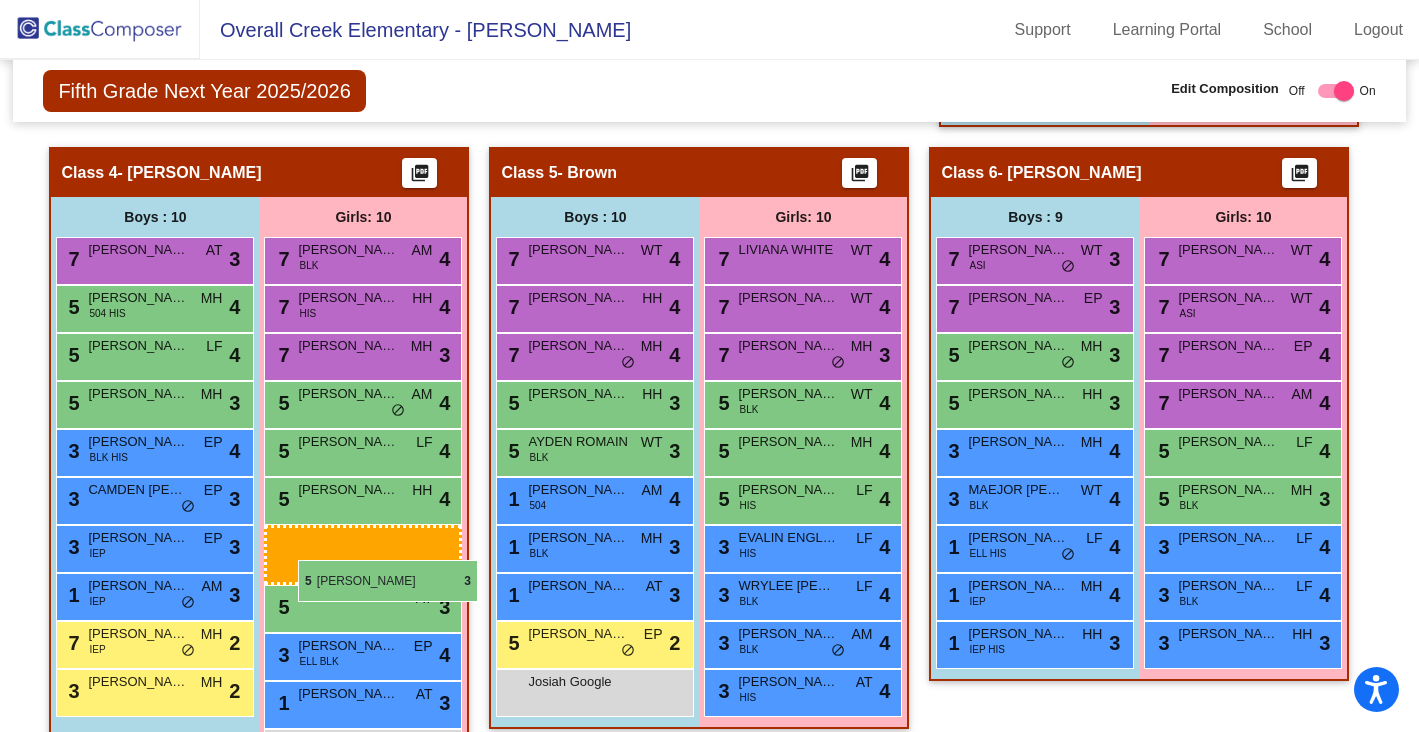 drag, startPoint x: 1196, startPoint y: 547, endPoint x: 298, endPoint y: 560, distance: 898.0941 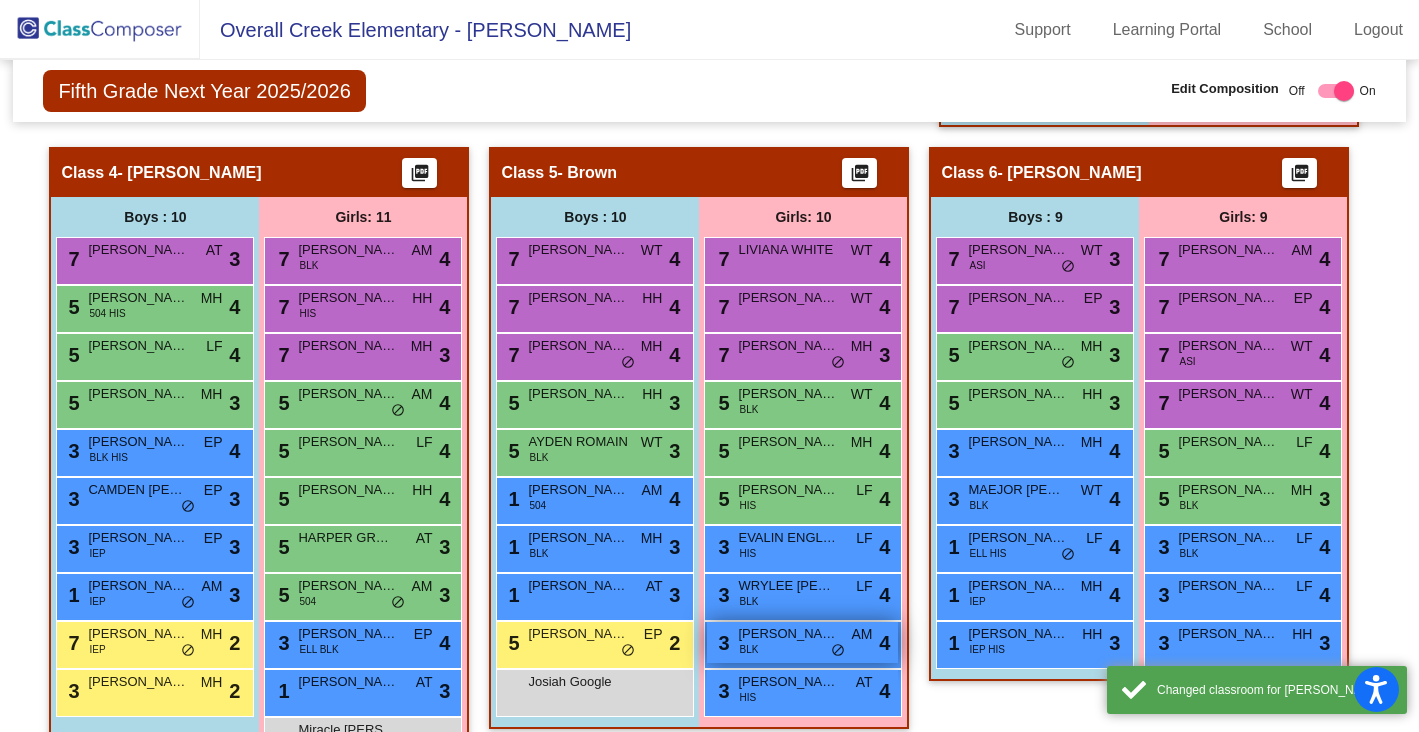 scroll, scrollTop: 1298, scrollLeft: 0, axis: vertical 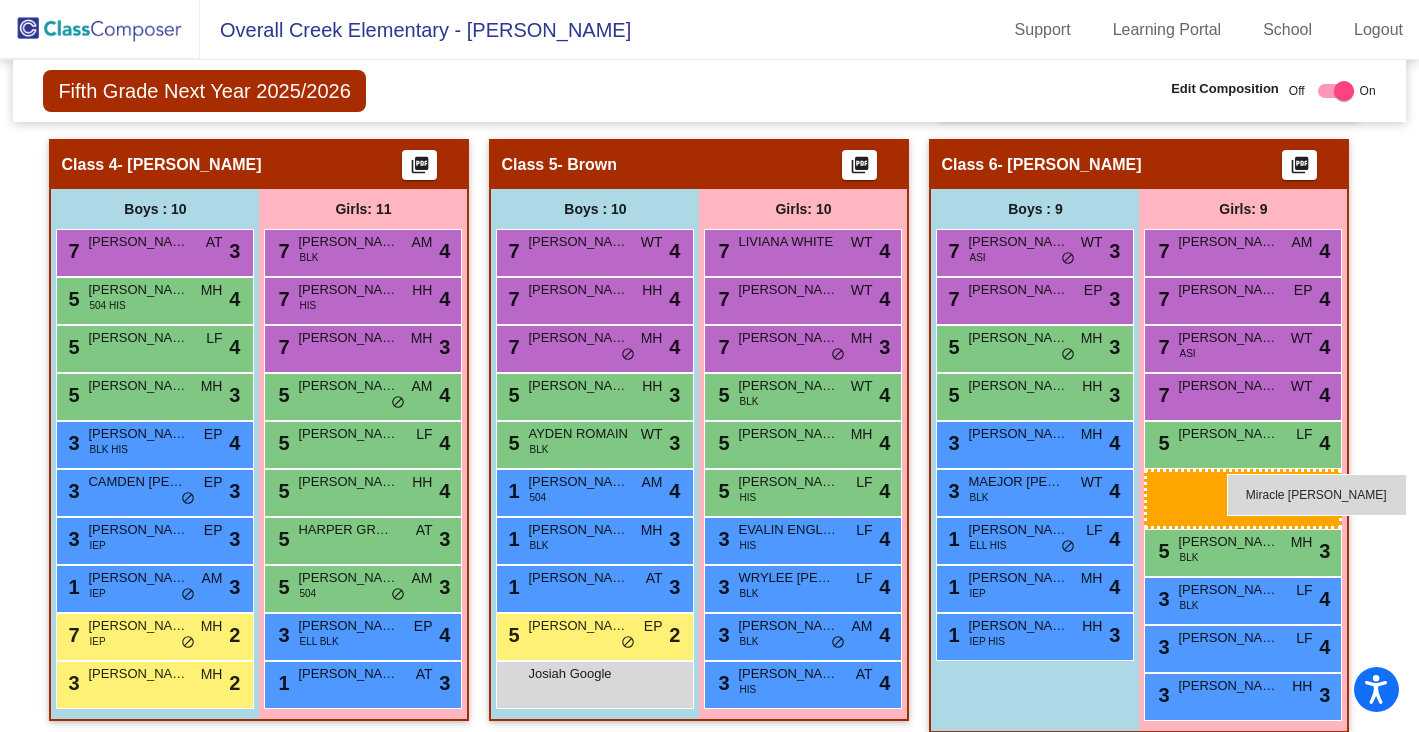 drag, startPoint x: 338, startPoint y: 724, endPoint x: 1227, endPoint y: 474, distance: 923.4831 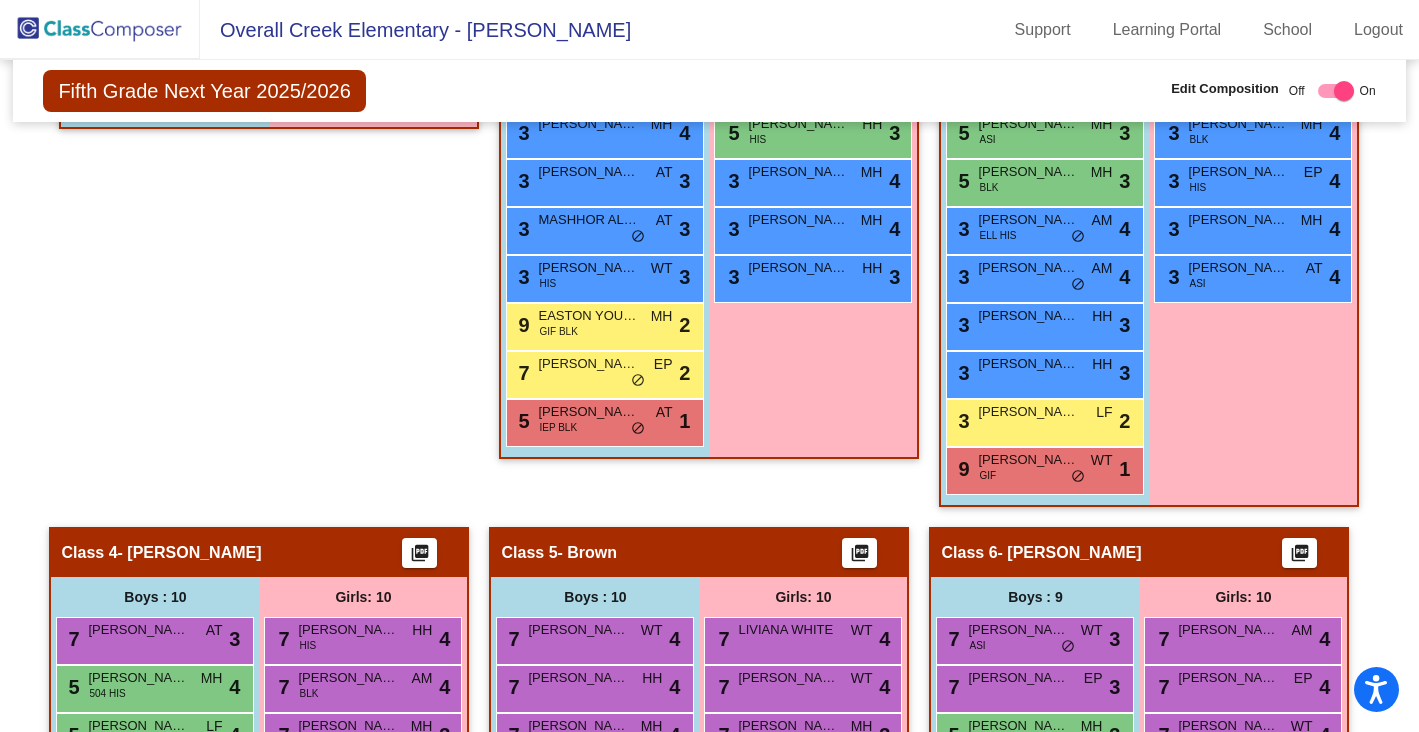scroll, scrollTop: 183, scrollLeft: 0, axis: vertical 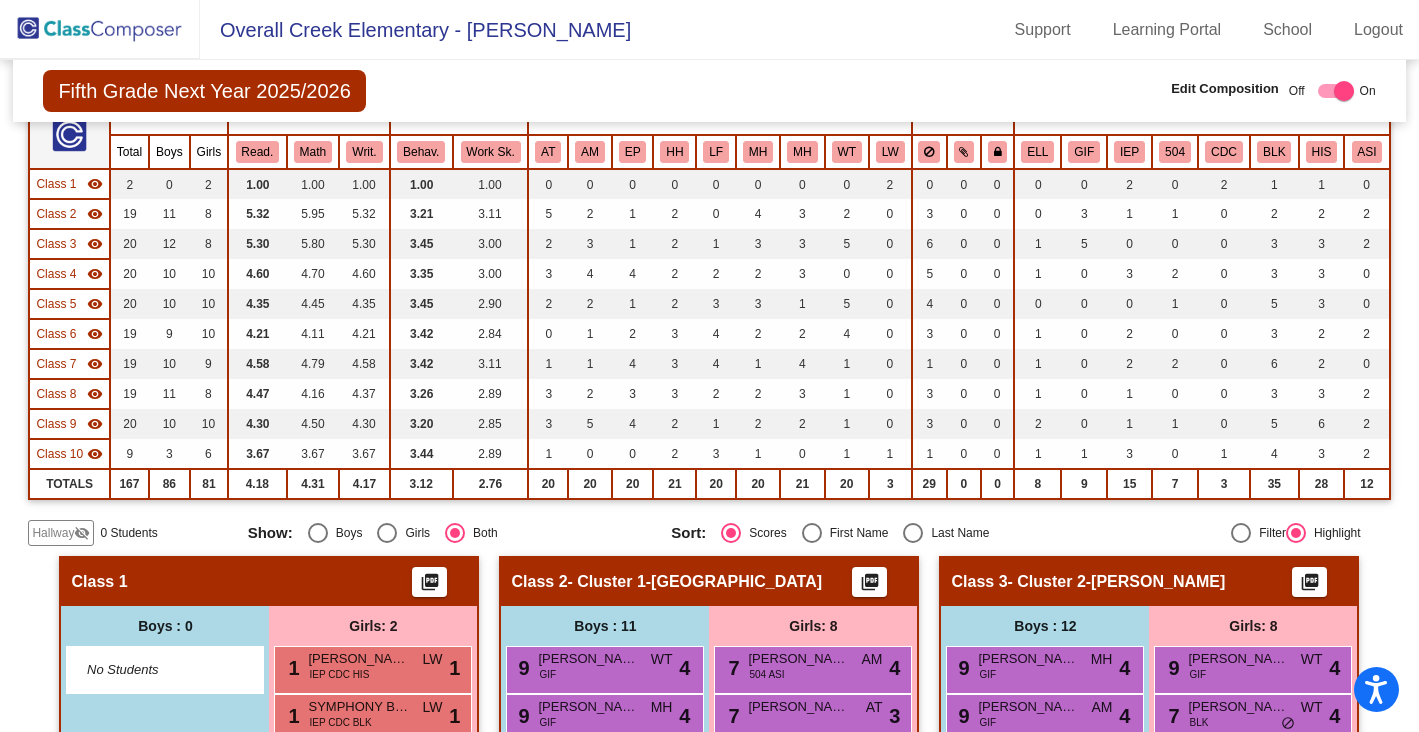 click 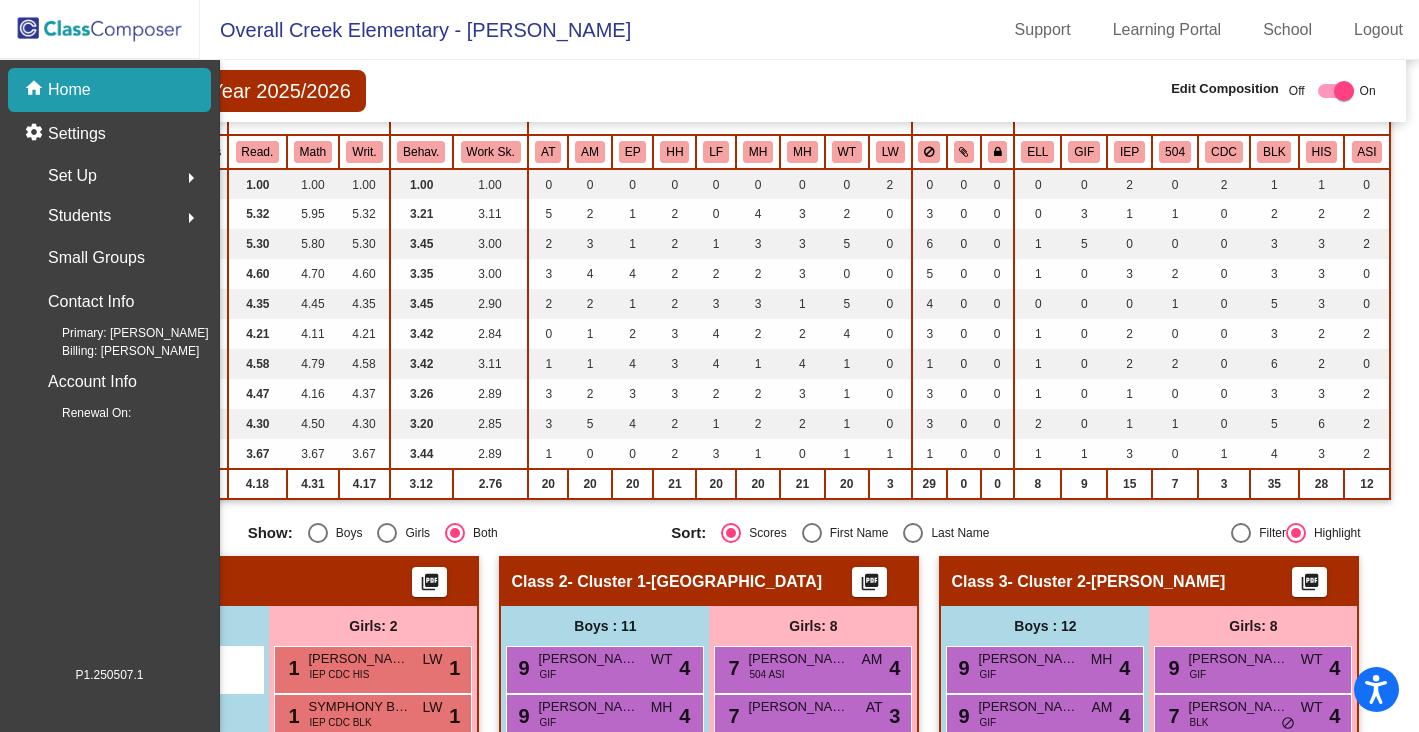 scroll, scrollTop: 0, scrollLeft: 0, axis: both 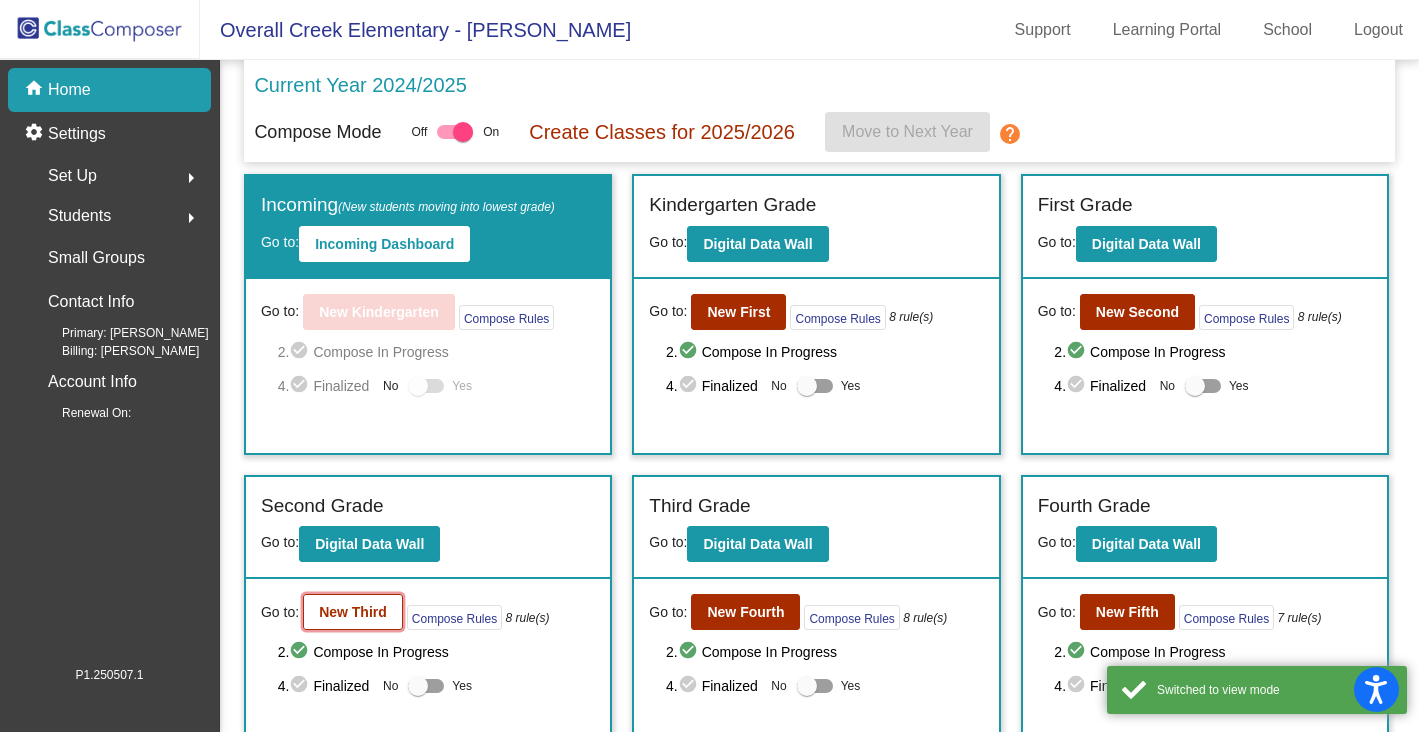 click on "New Third" 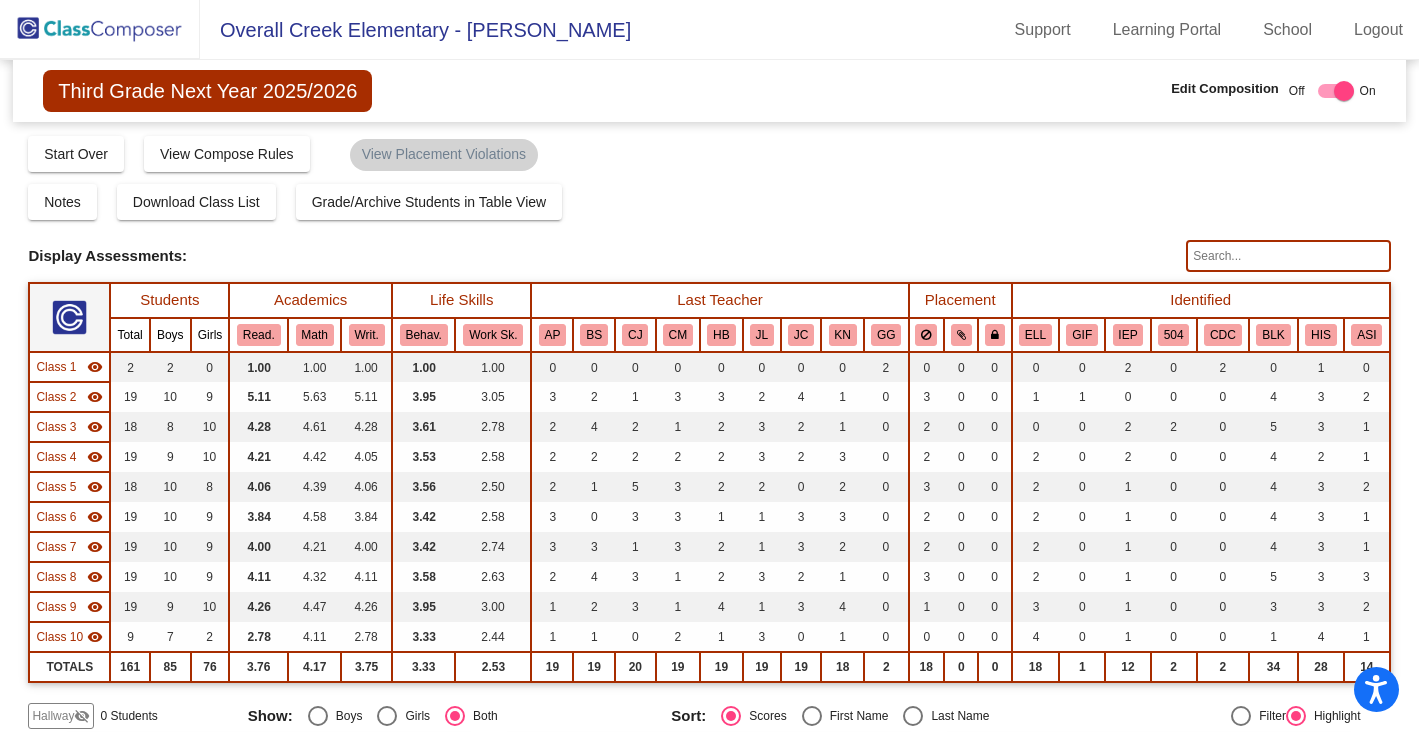 click 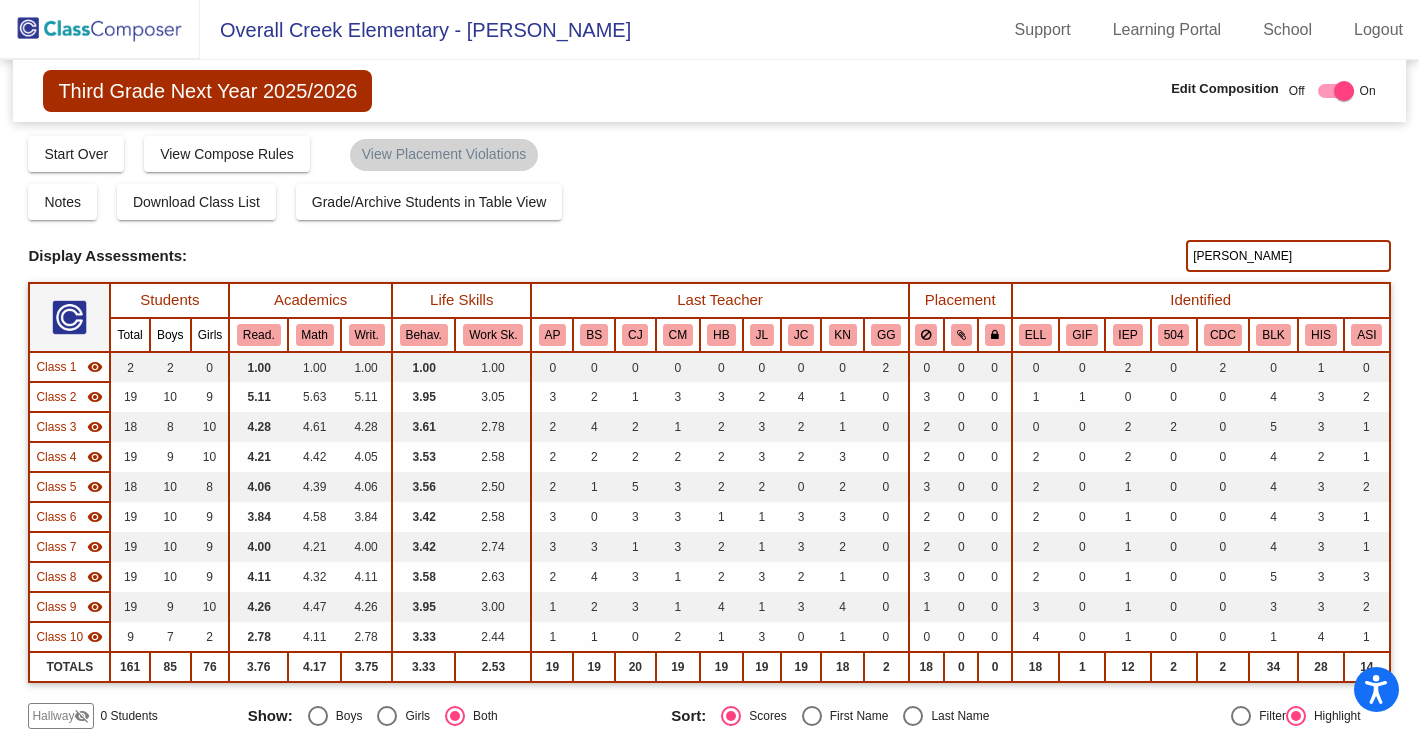 type on "tanner" 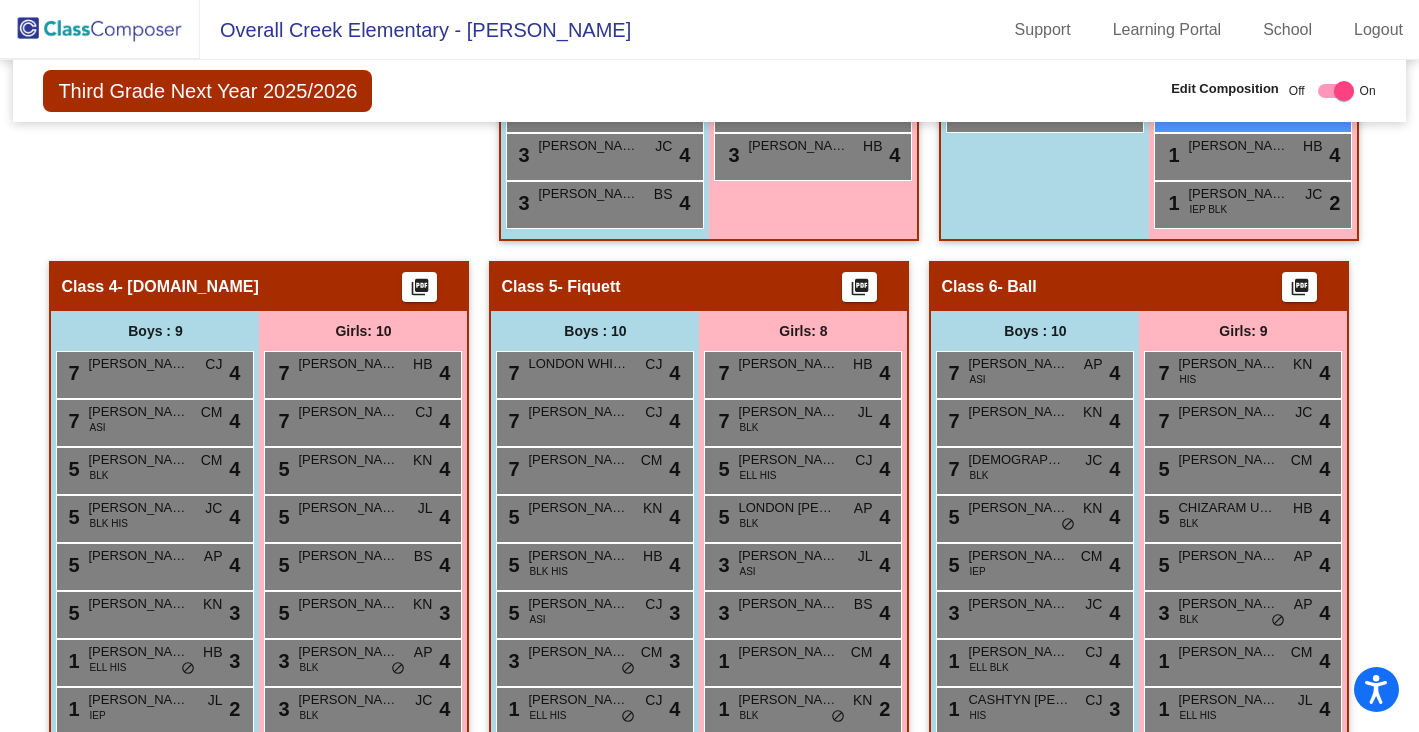 scroll, scrollTop: 877, scrollLeft: 0, axis: vertical 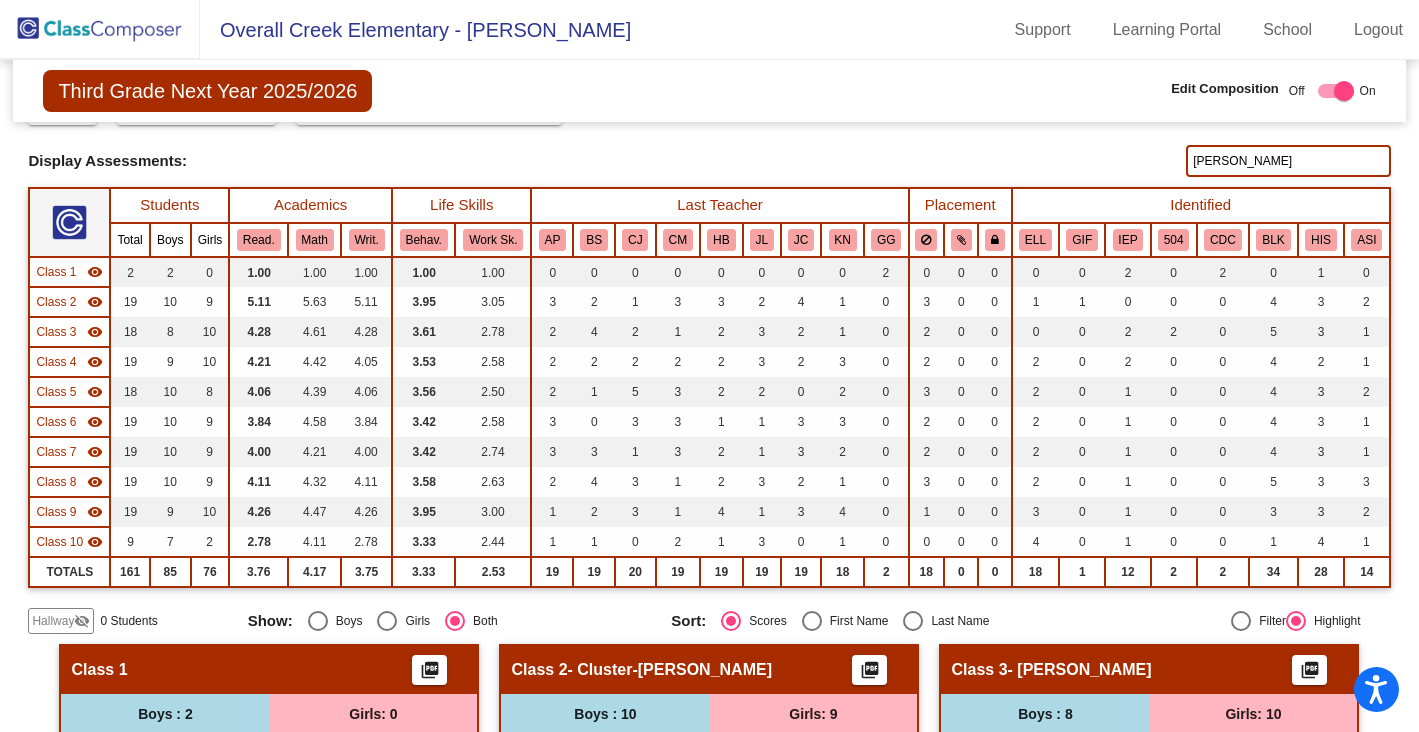 drag, startPoint x: 1251, startPoint y: 168, endPoint x: 1103, endPoint y: 159, distance: 148.27339 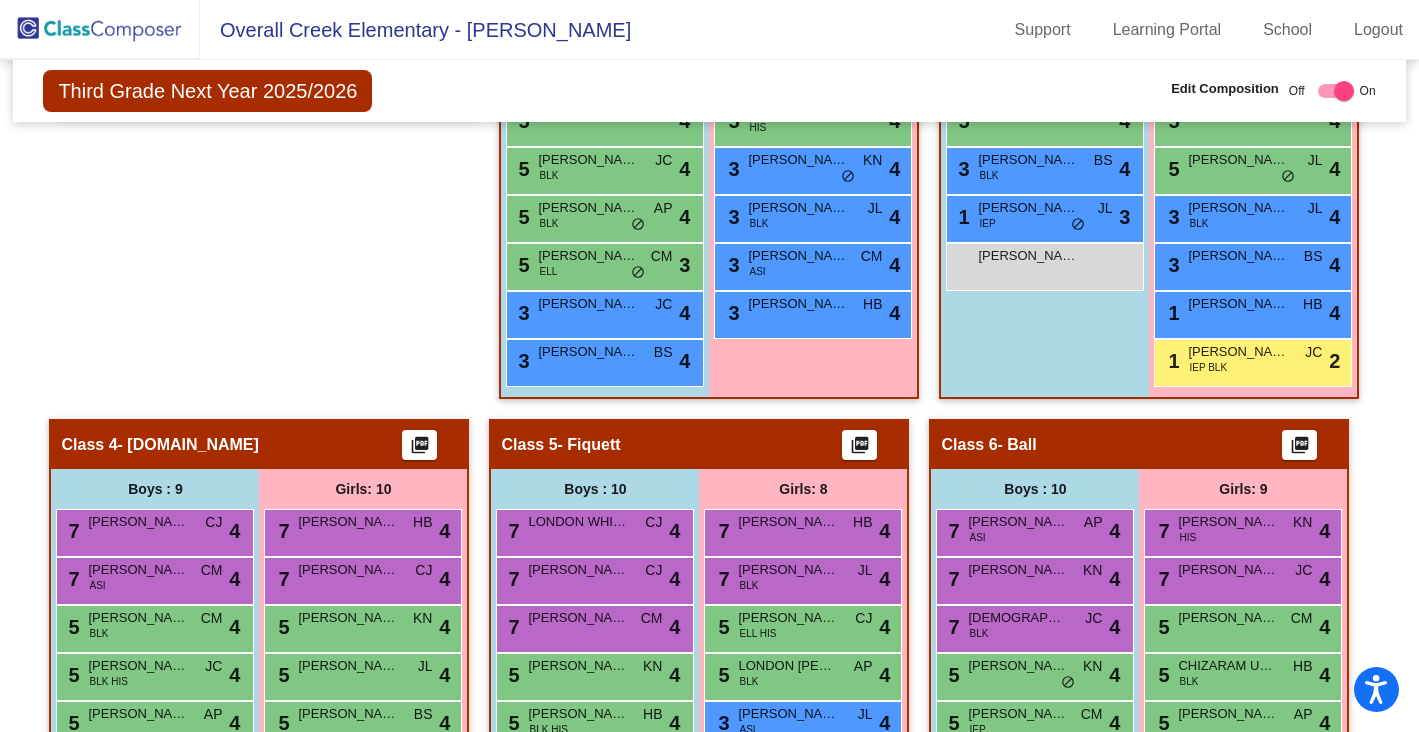 scroll, scrollTop: 1054, scrollLeft: 0, axis: vertical 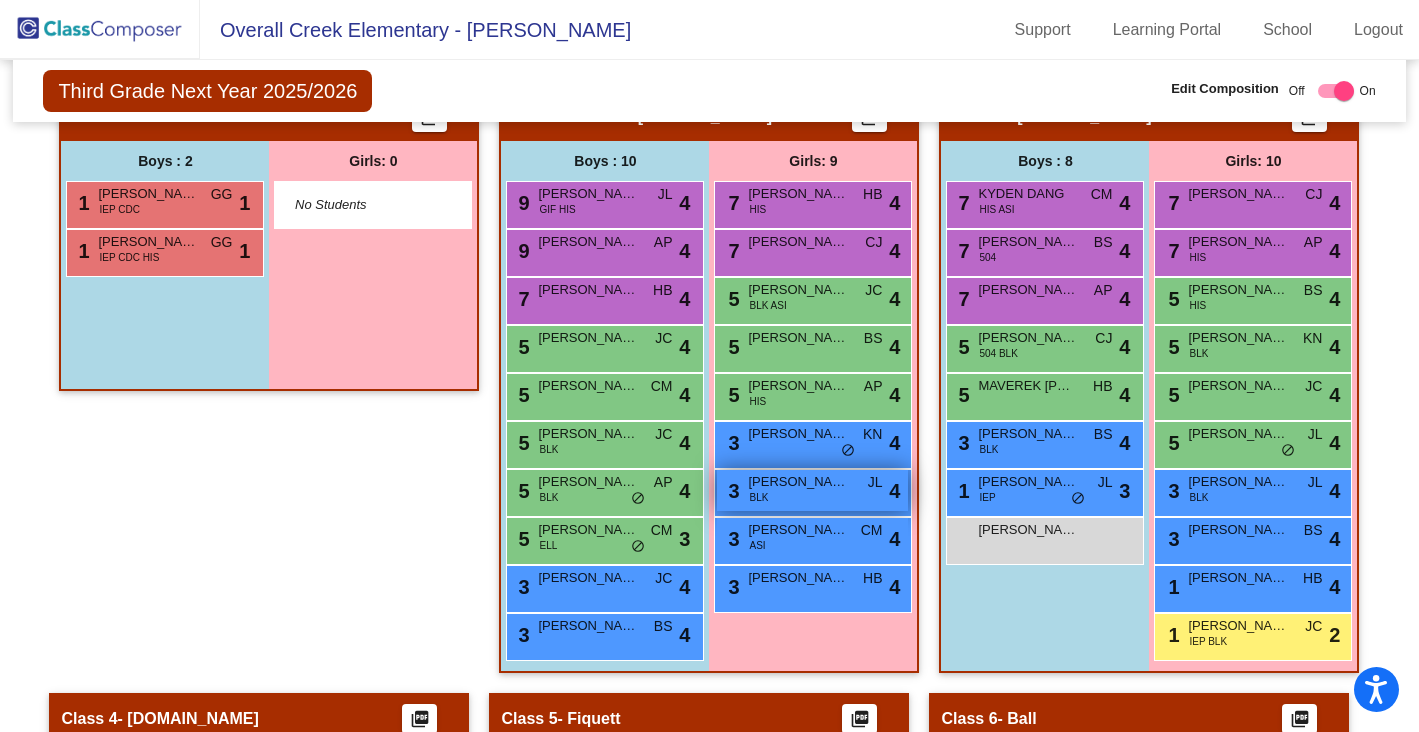 type 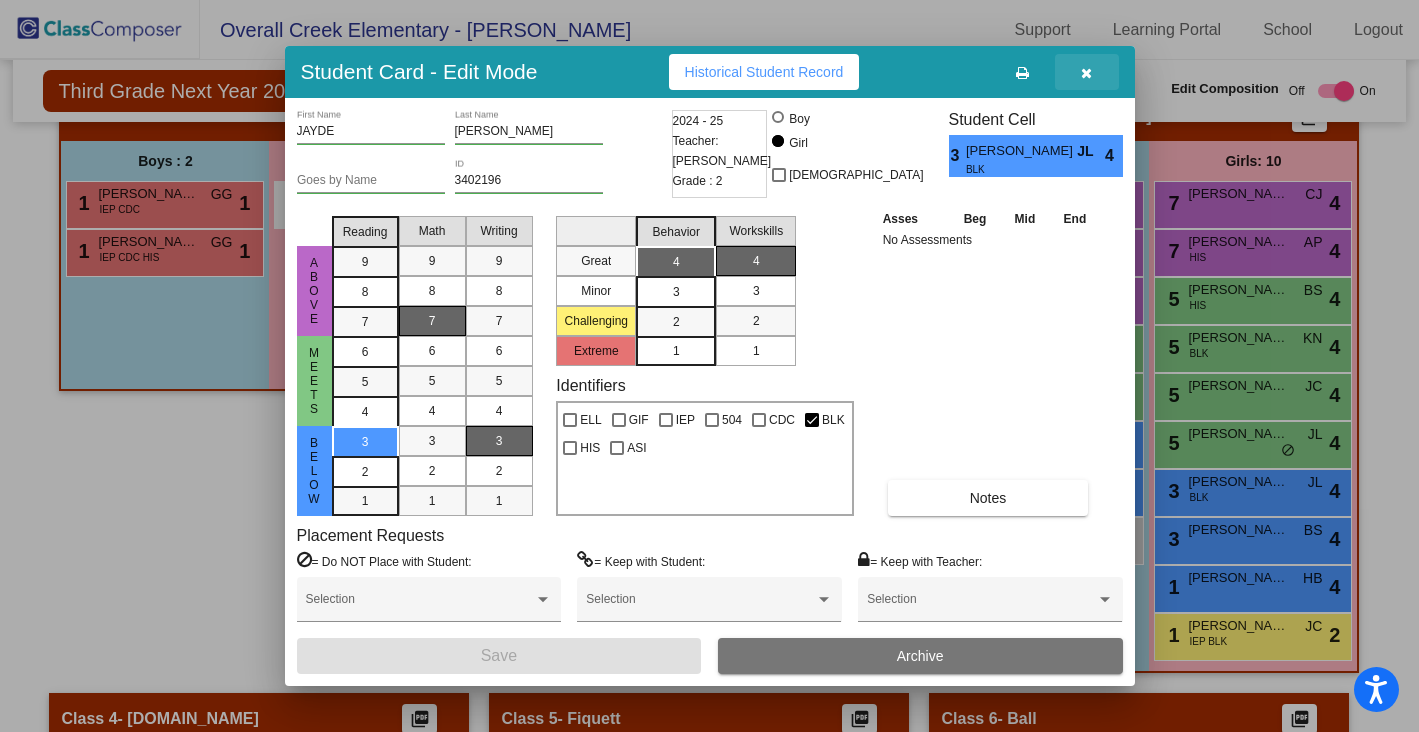 click at bounding box center (1086, 73) 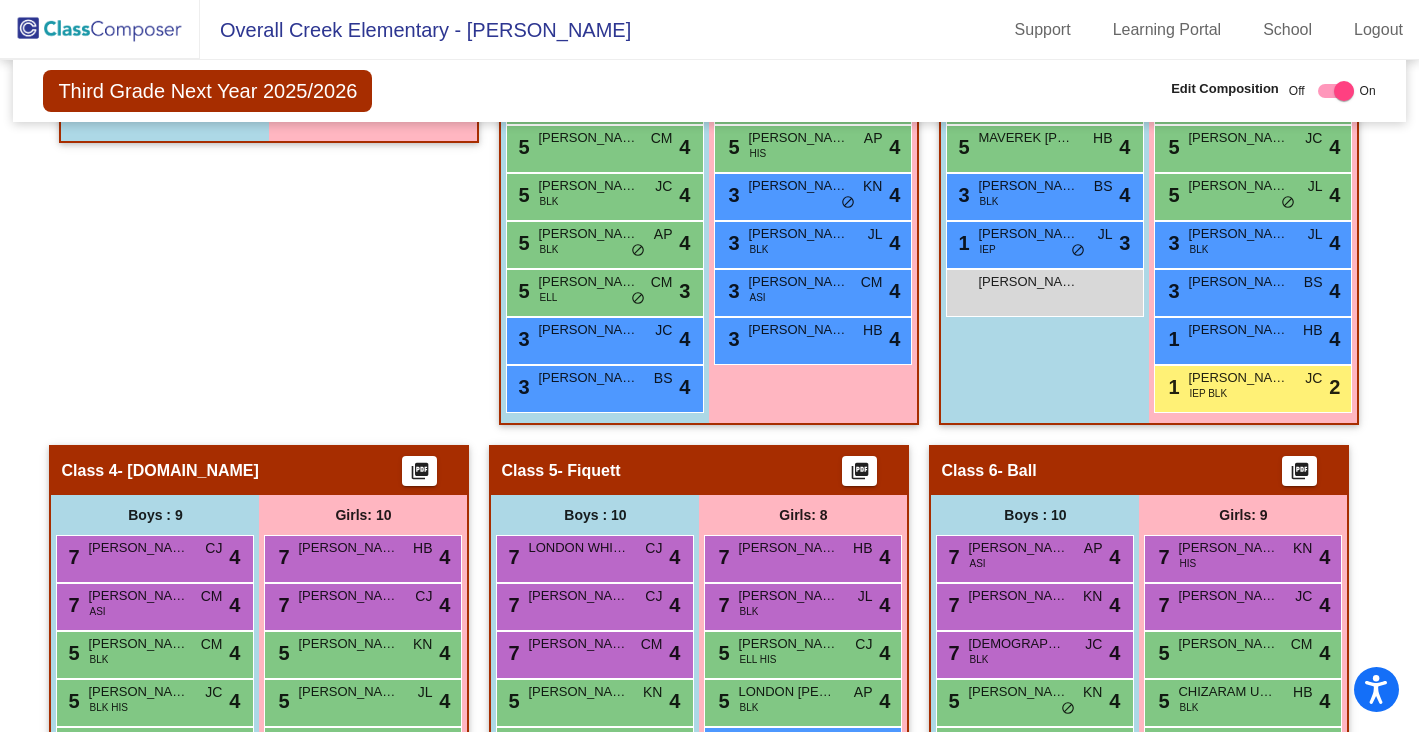scroll, scrollTop: 911, scrollLeft: 0, axis: vertical 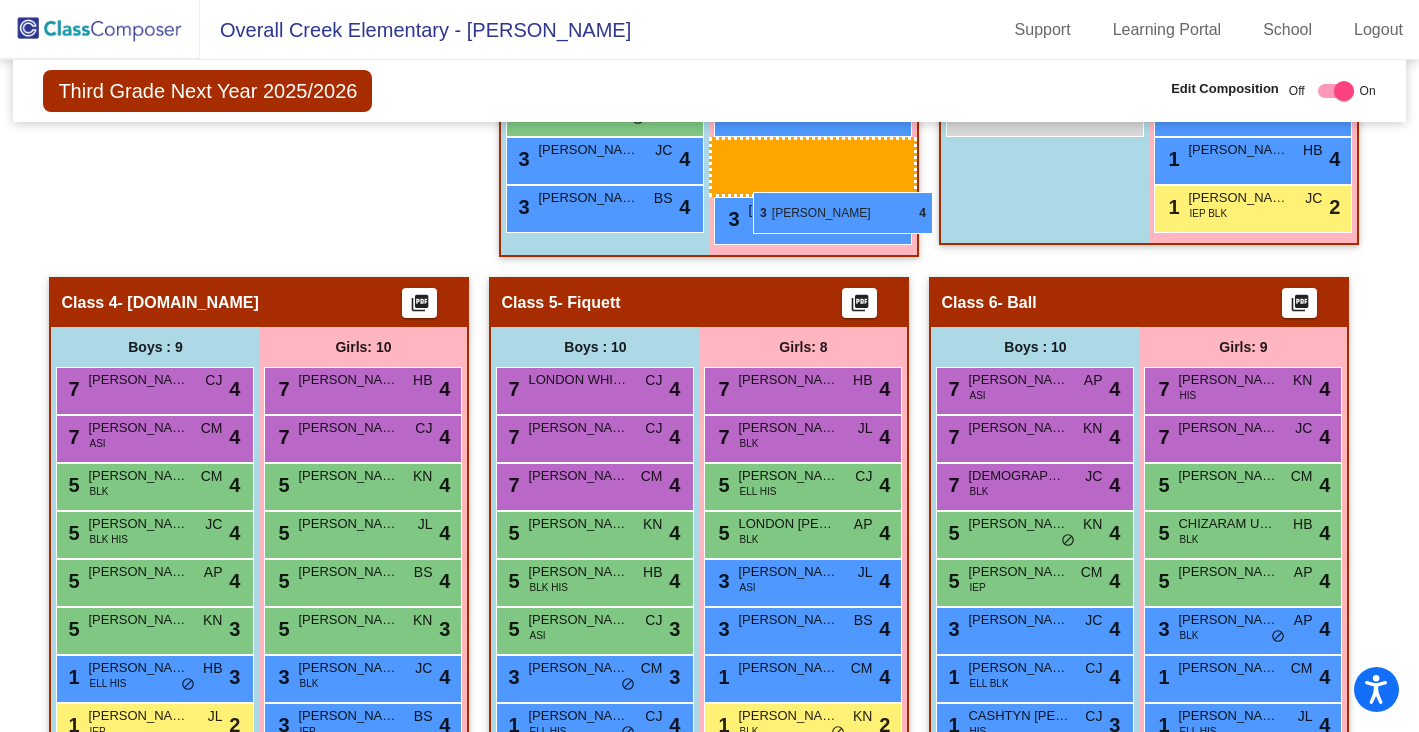 drag, startPoint x: 328, startPoint y: 606, endPoint x: 753, endPoint y: 192, distance: 593.3136 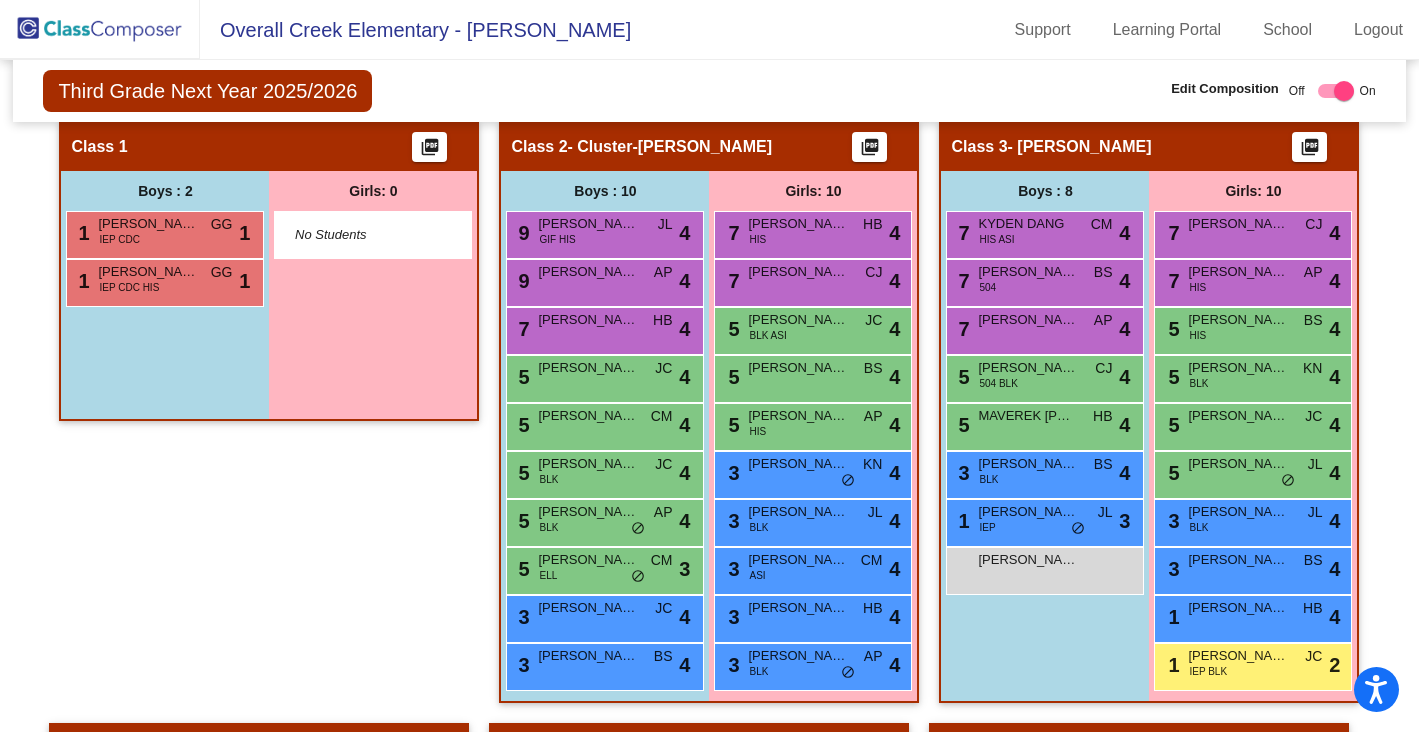 scroll, scrollTop: 628, scrollLeft: 0, axis: vertical 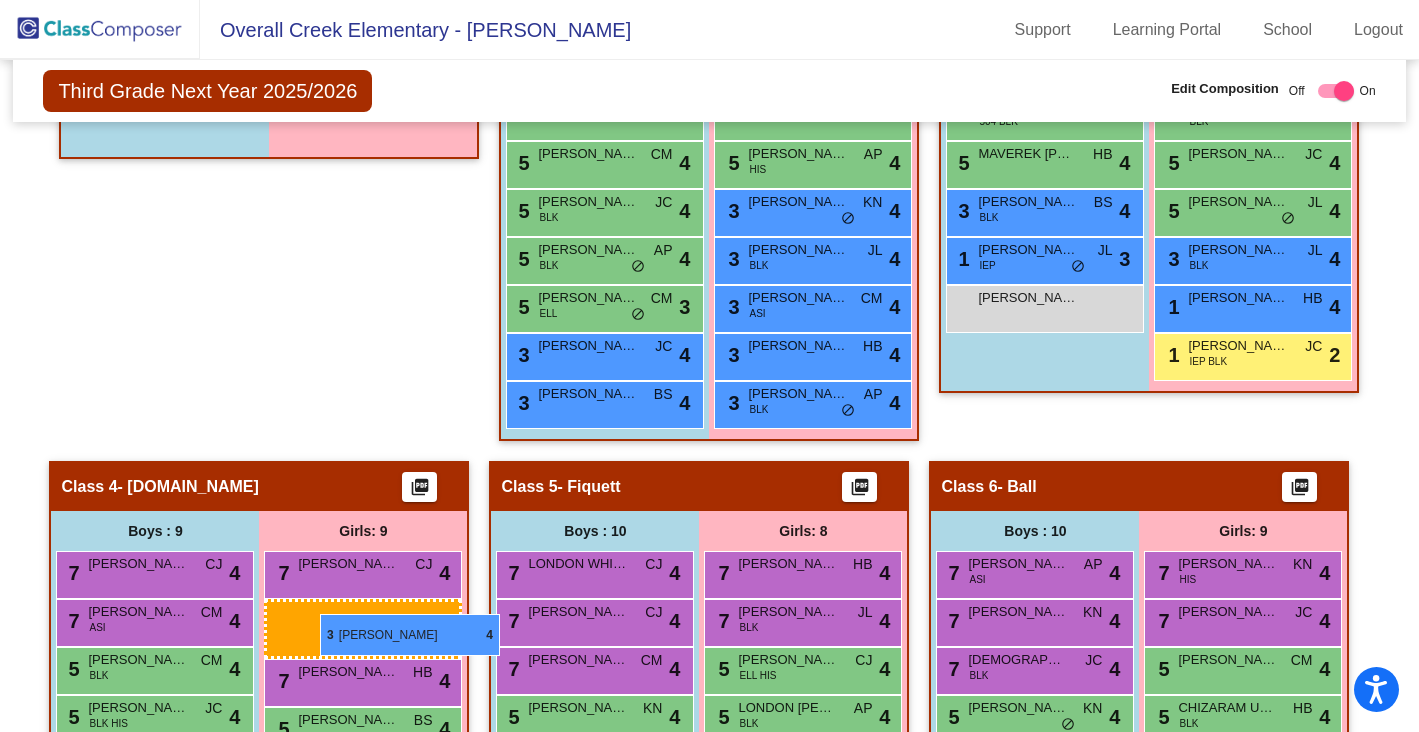 drag, startPoint x: 1209, startPoint y: 555, endPoint x: 320, endPoint y: 614, distance: 890.9557 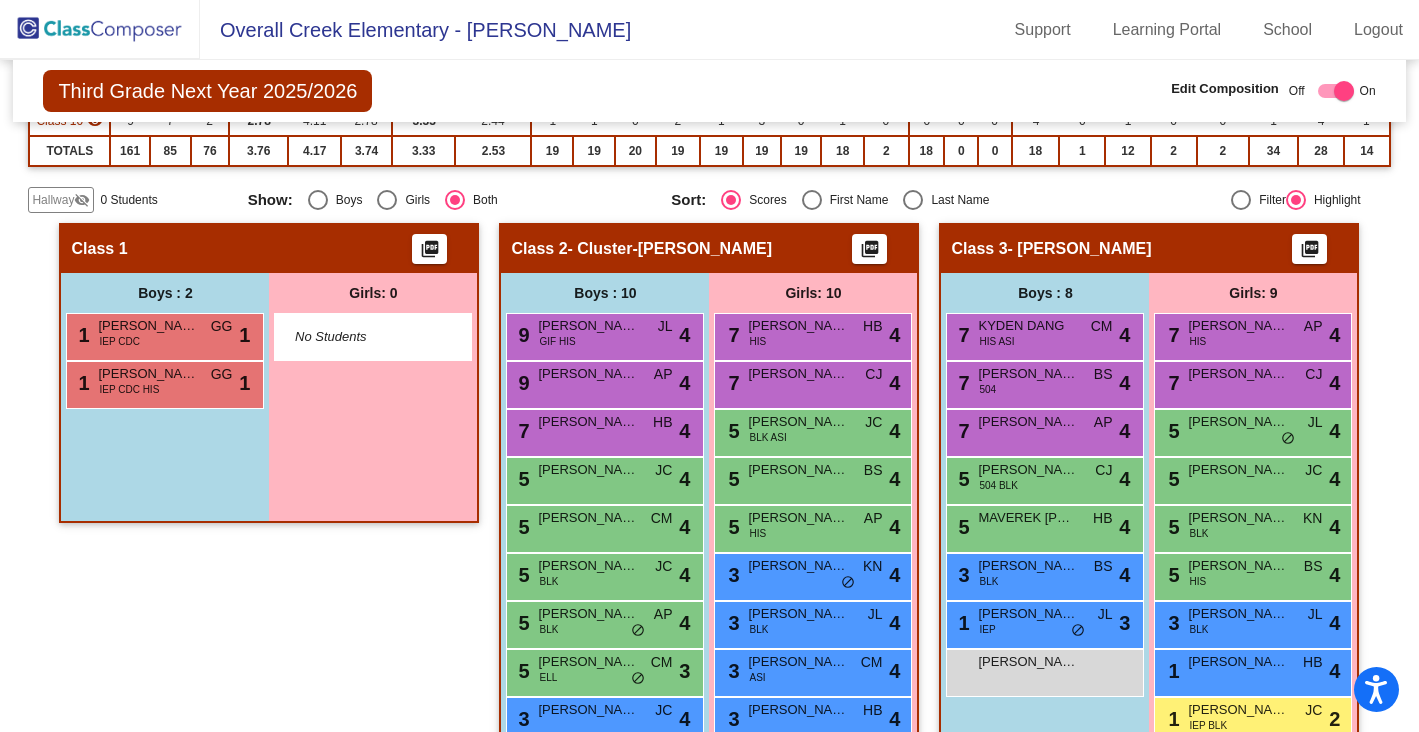 scroll, scrollTop: 613, scrollLeft: 0, axis: vertical 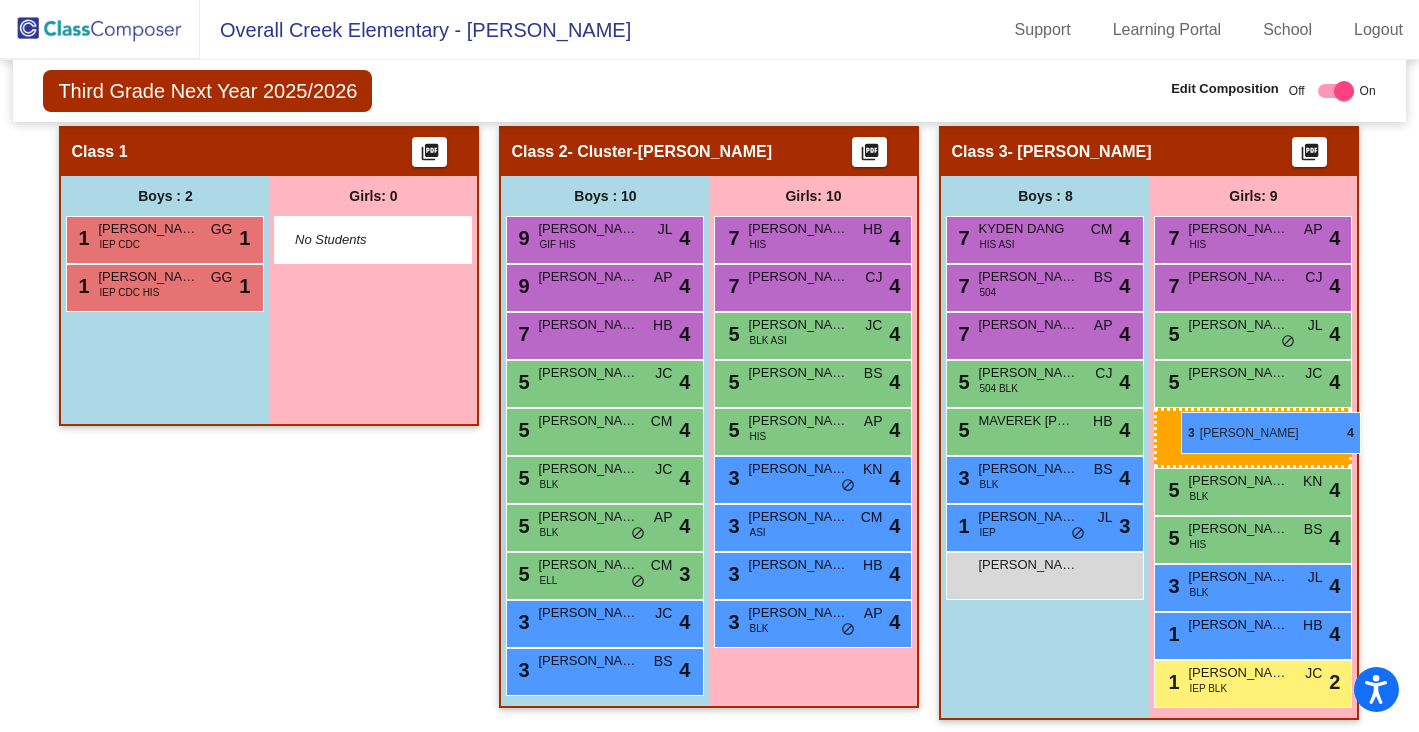 drag, startPoint x: 794, startPoint y: 520, endPoint x: 1181, endPoint y: 412, distance: 401.78726 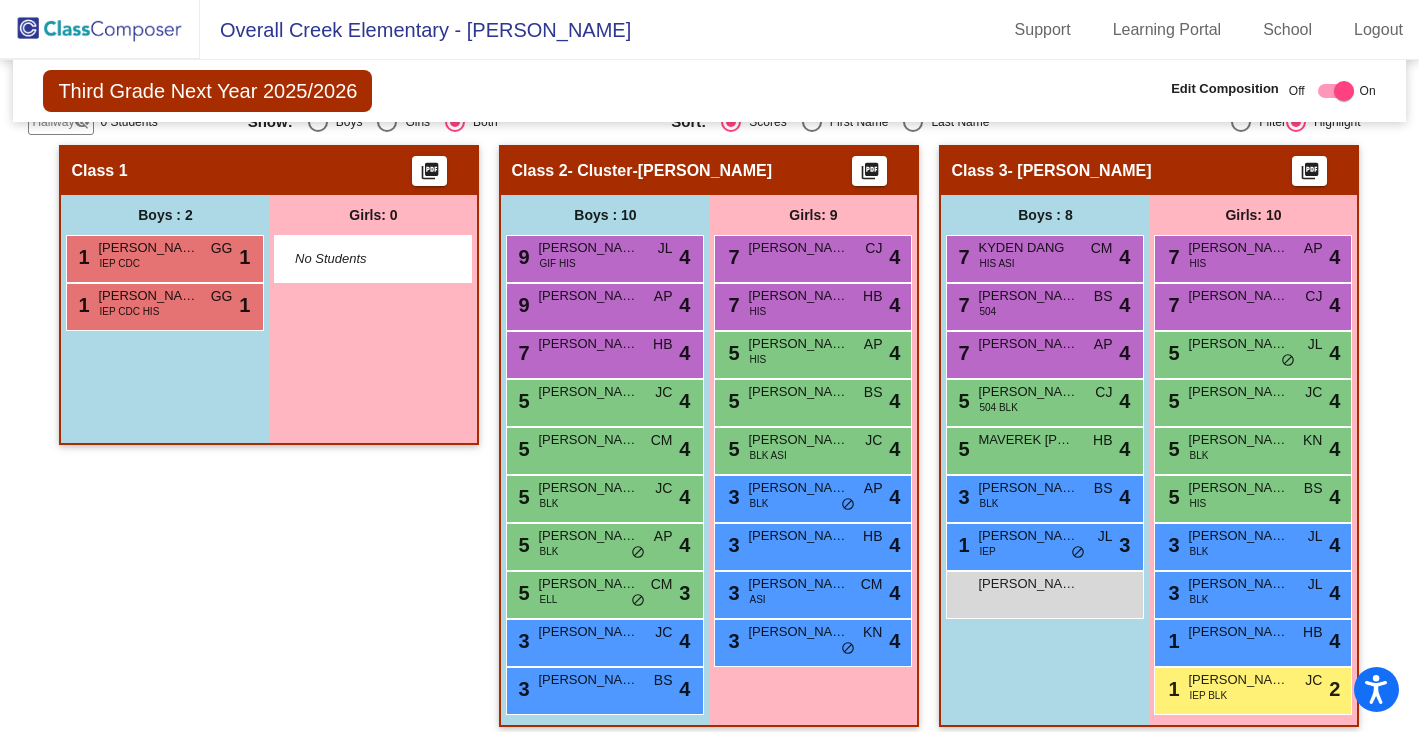 scroll, scrollTop: 0, scrollLeft: 0, axis: both 